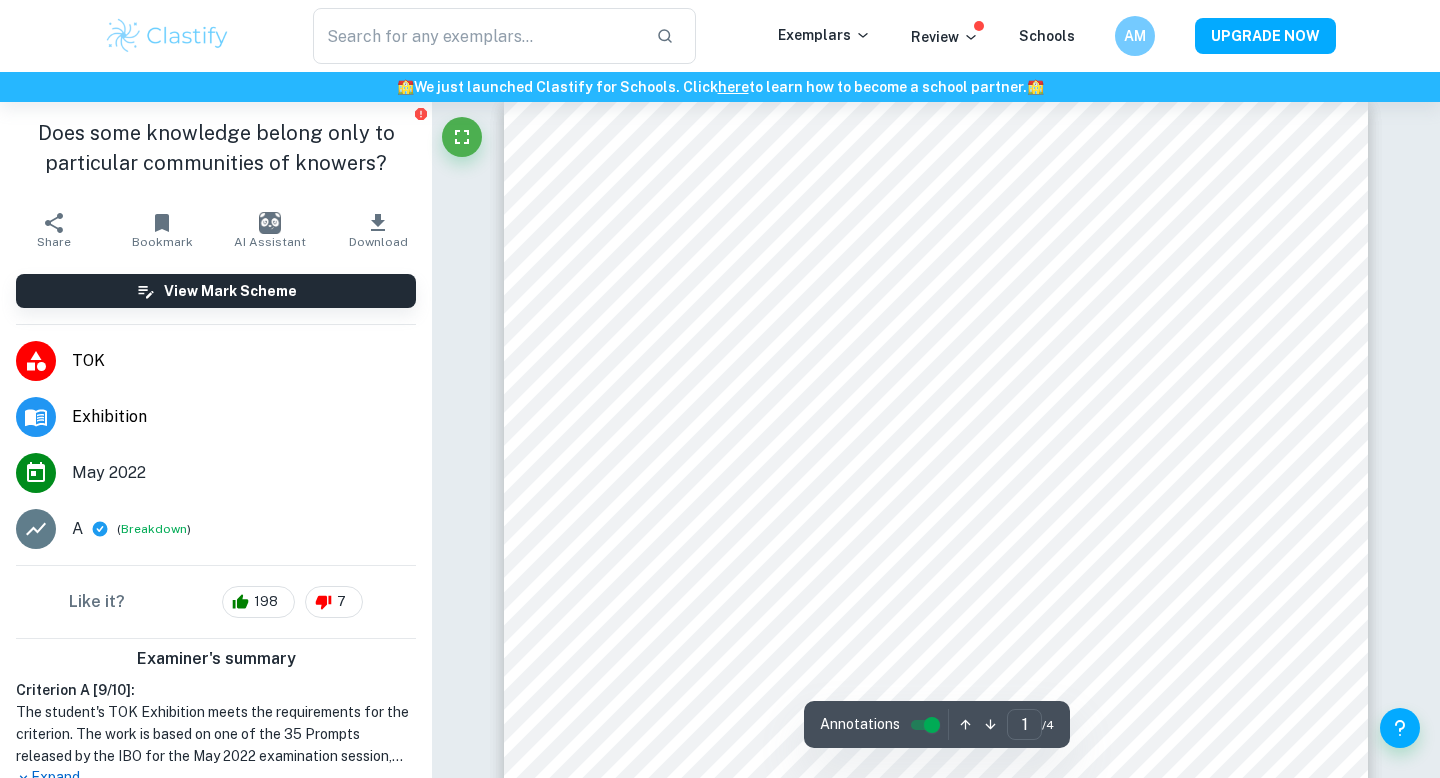 scroll, scrollTop: 31, scrollLeft: 0, axis: vertical 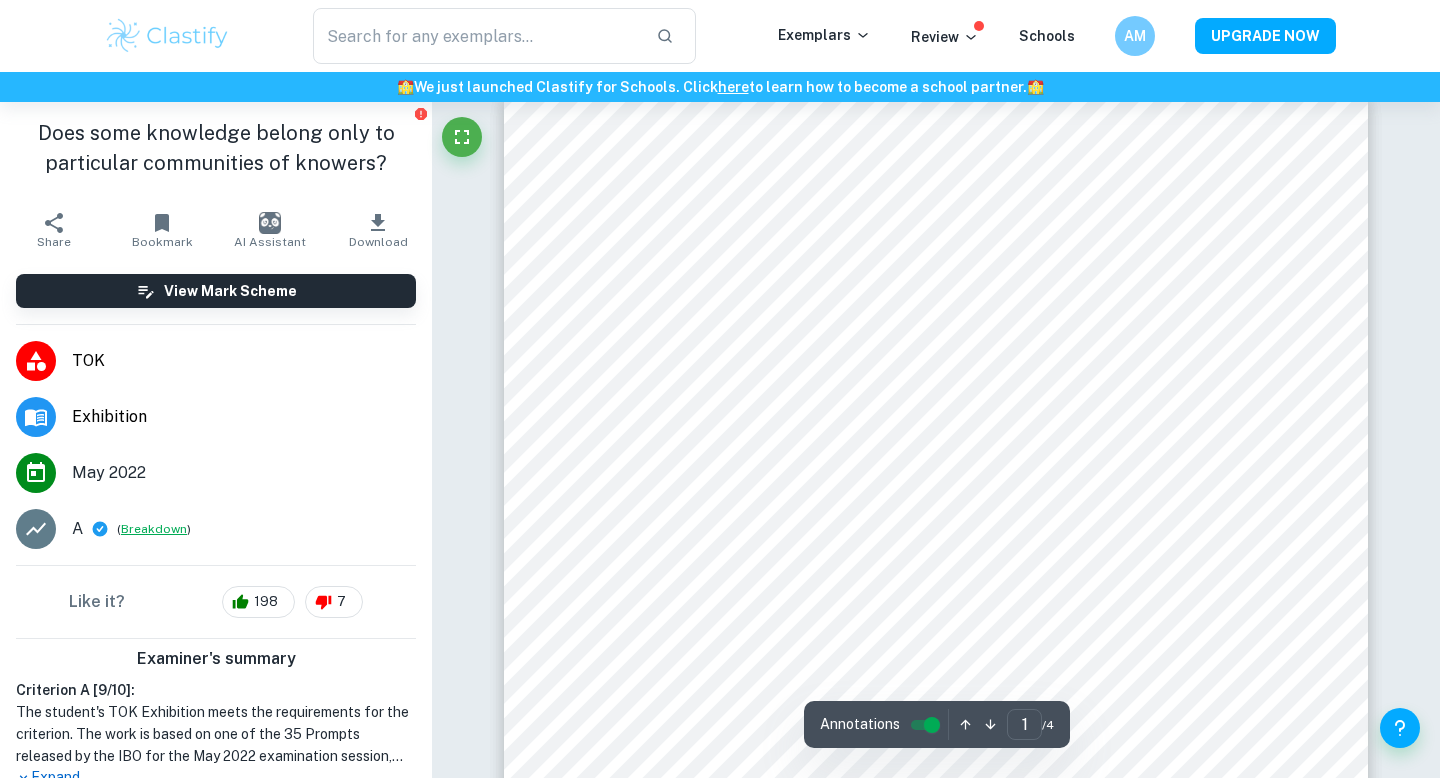 click on "Breakdown" at bounding box center (154, 529) 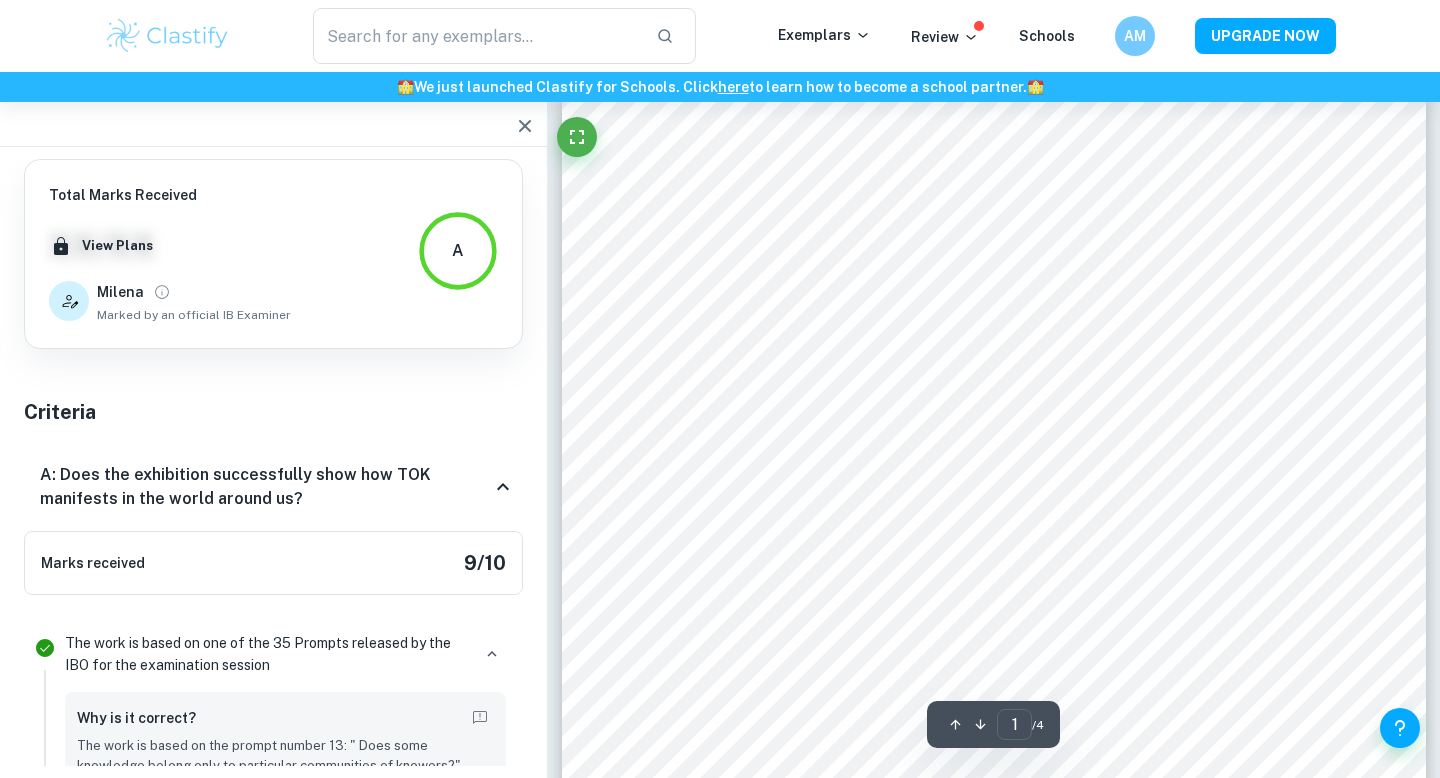 click 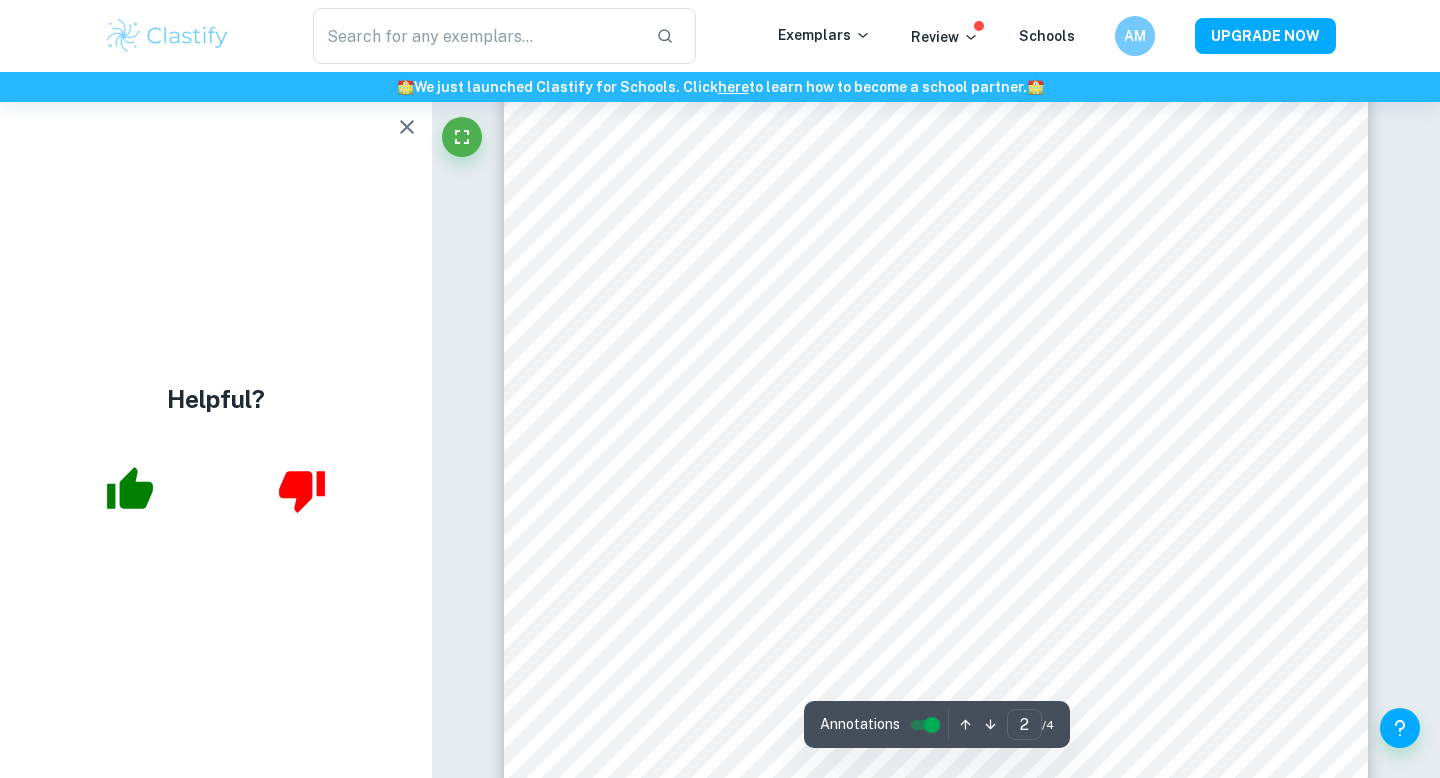 scroll, scrollTop: 1748, scrollLeft: 0, axis: vertical 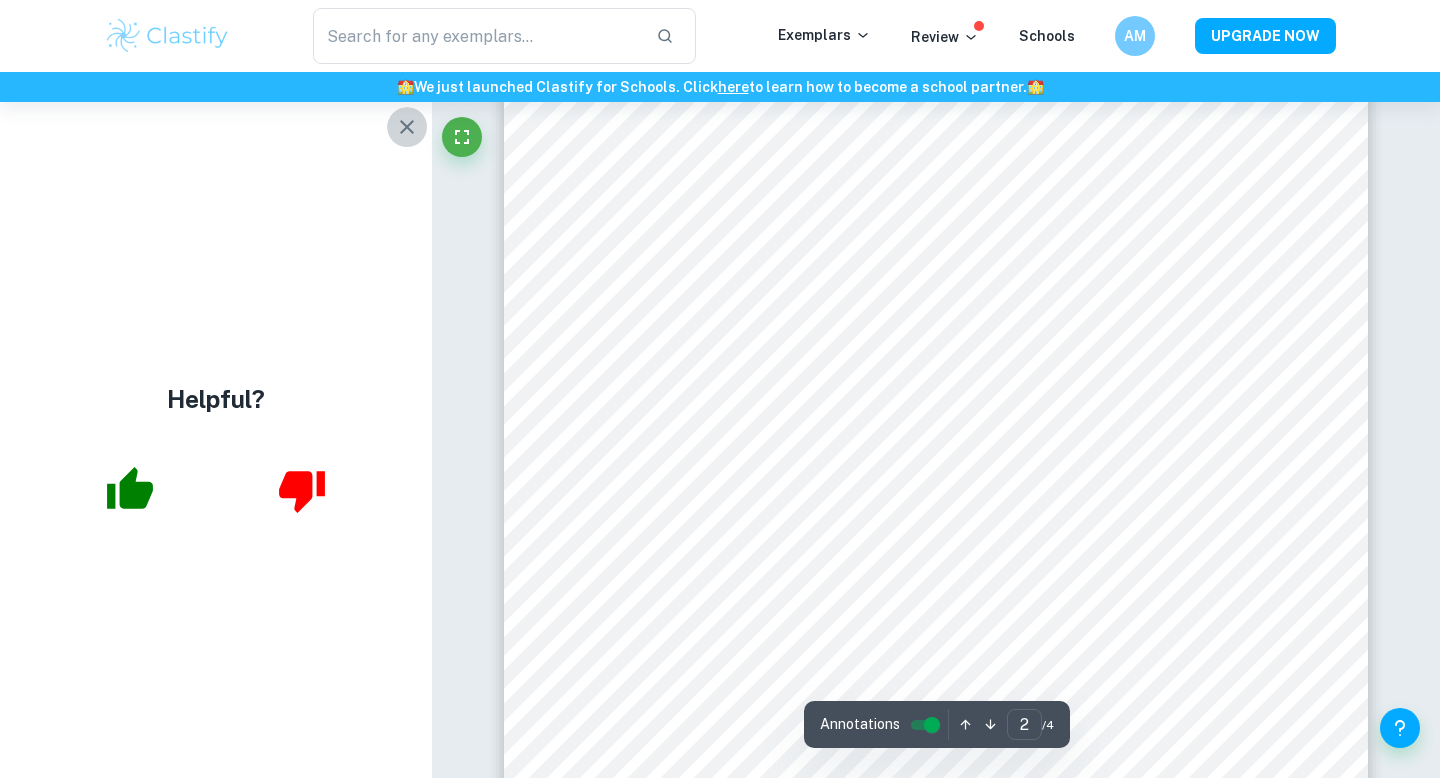 click 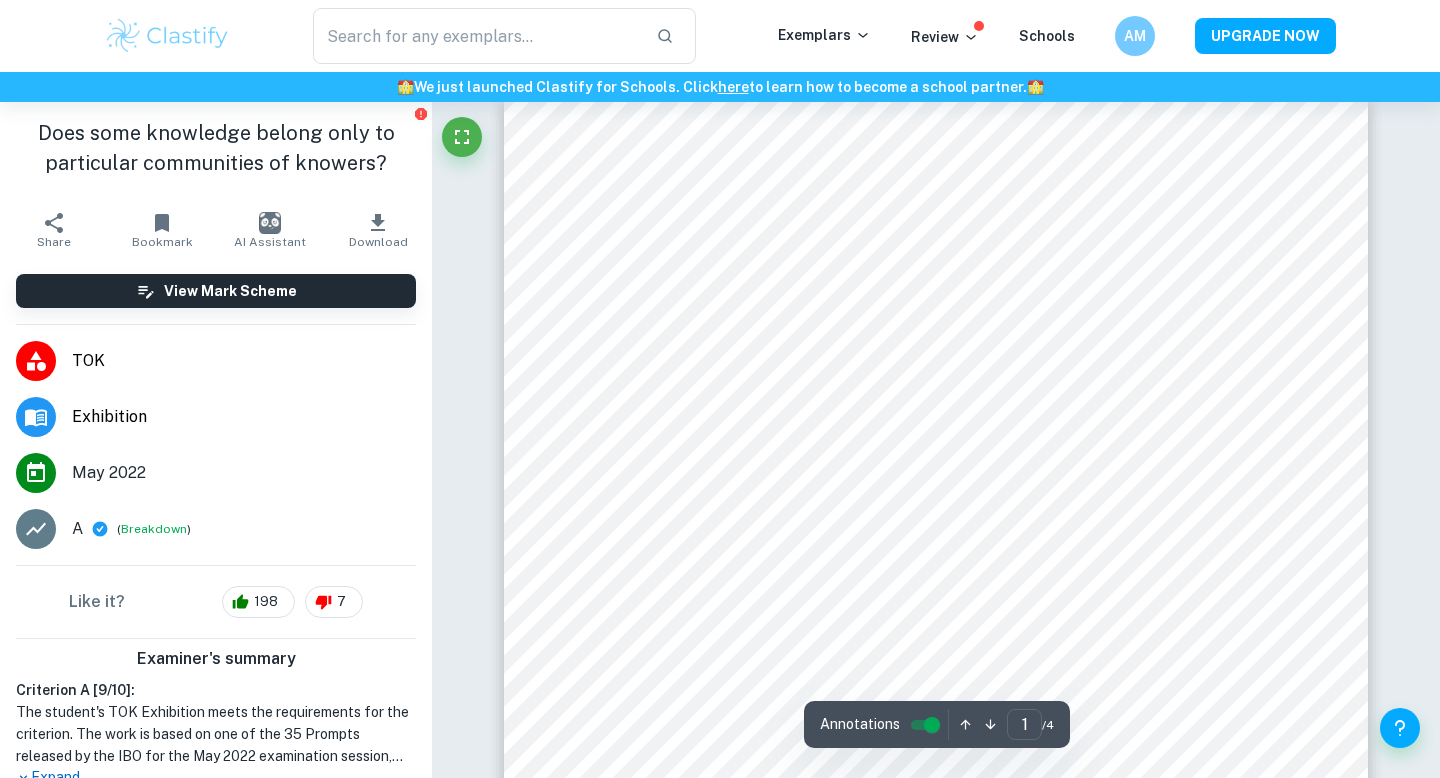 scroll, scrollTop: 31, scrollLeft: 0, axis: vertical 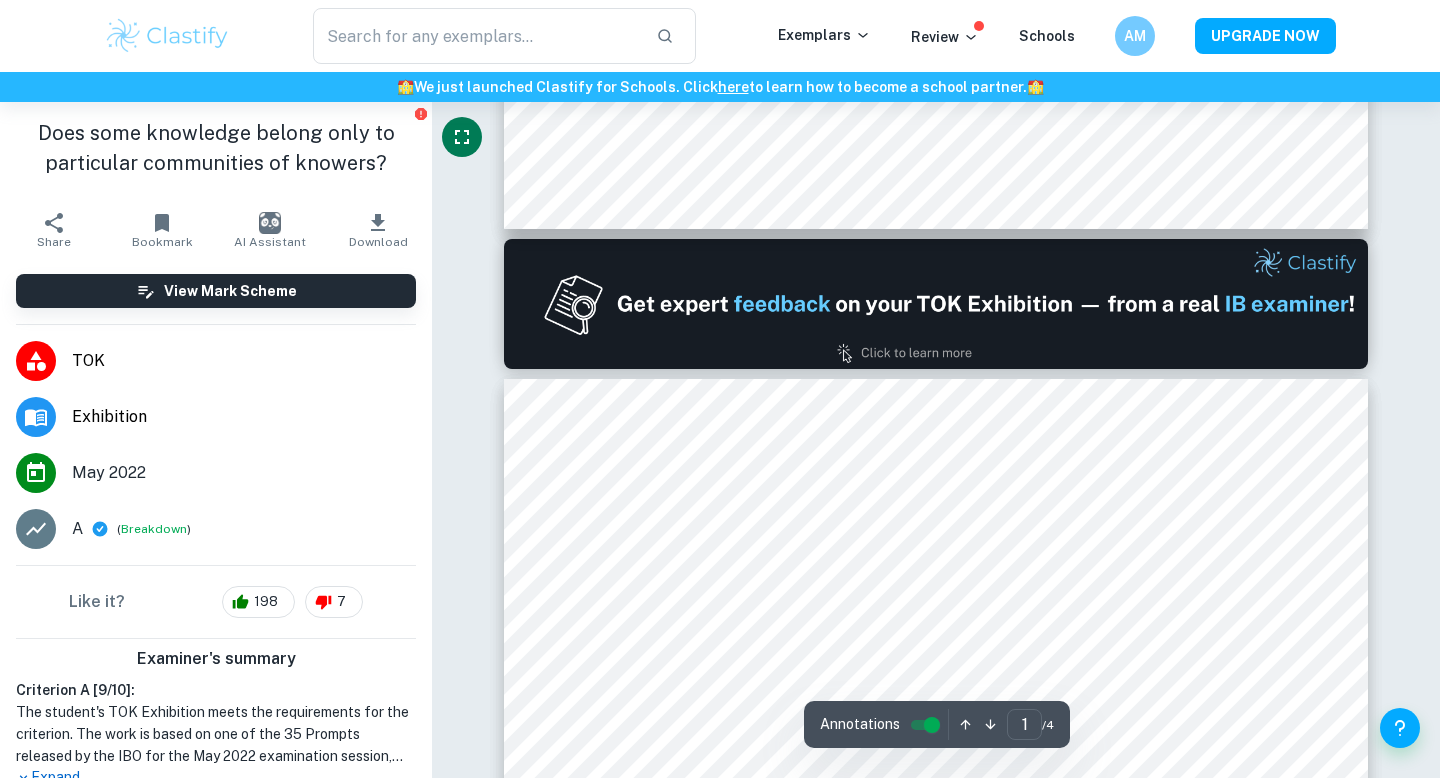 type on "2" 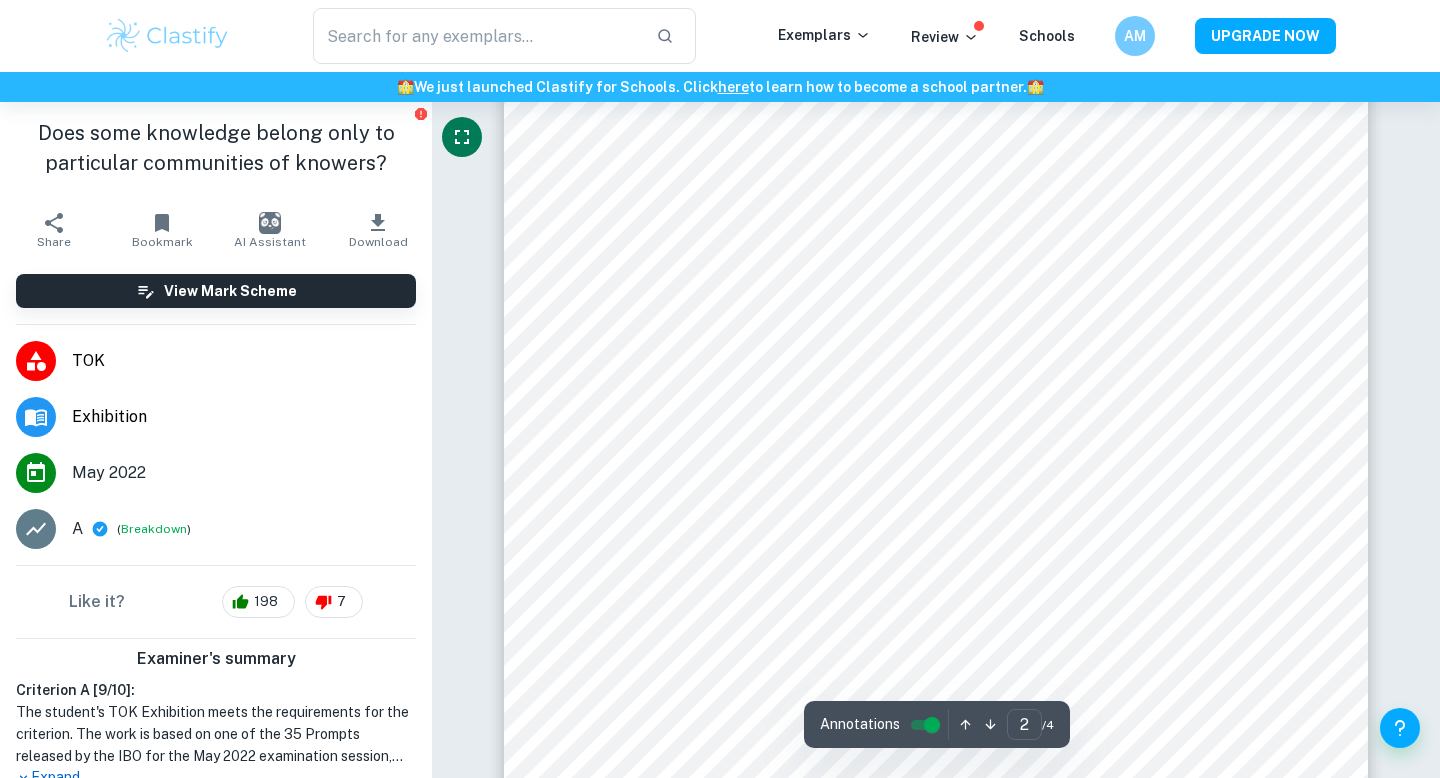 scroll, scrollTop: 1574, scrollLeft: 0, axis: vertical 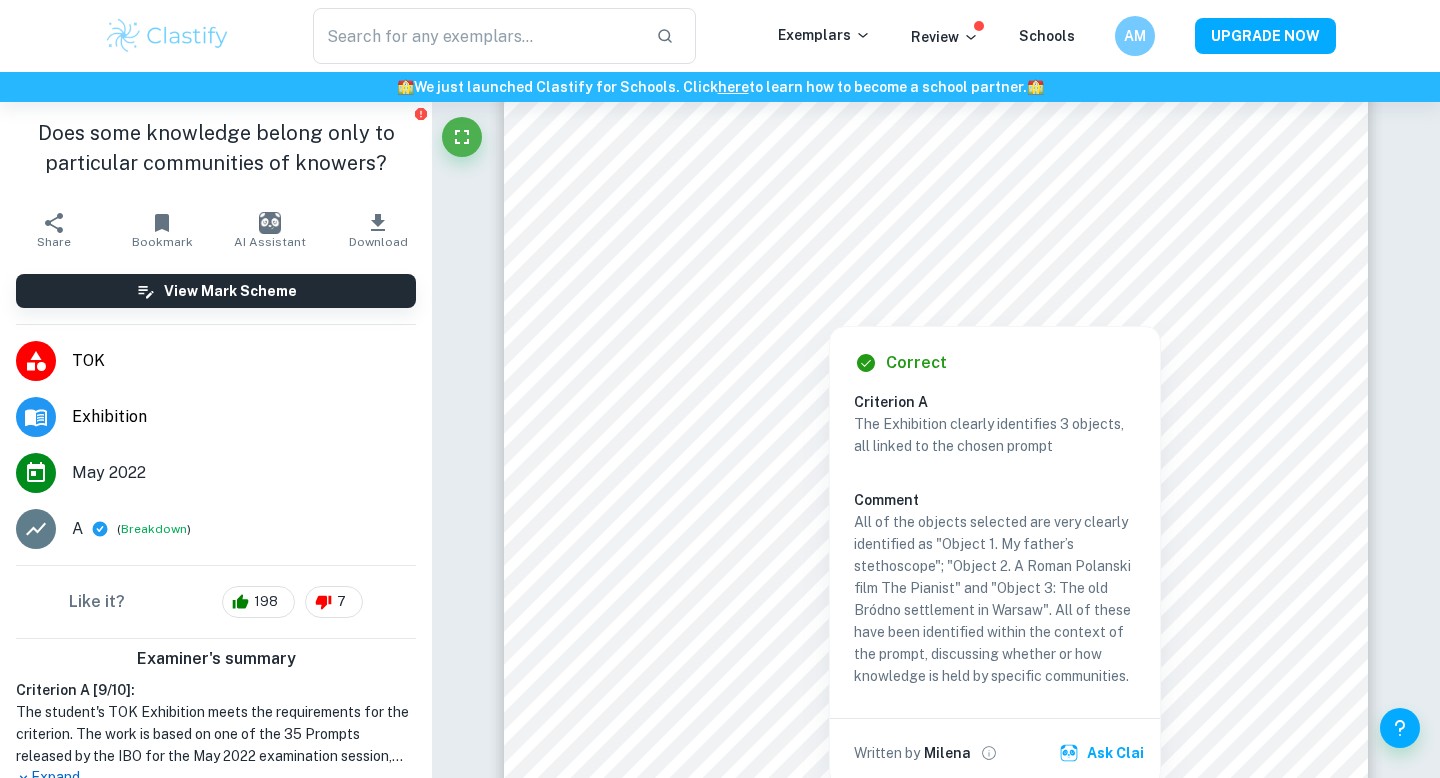 drag, startPoint x: 684, startPoint y: 309, endPoint x: 895, endPoint y: 314, distance: 211.05923 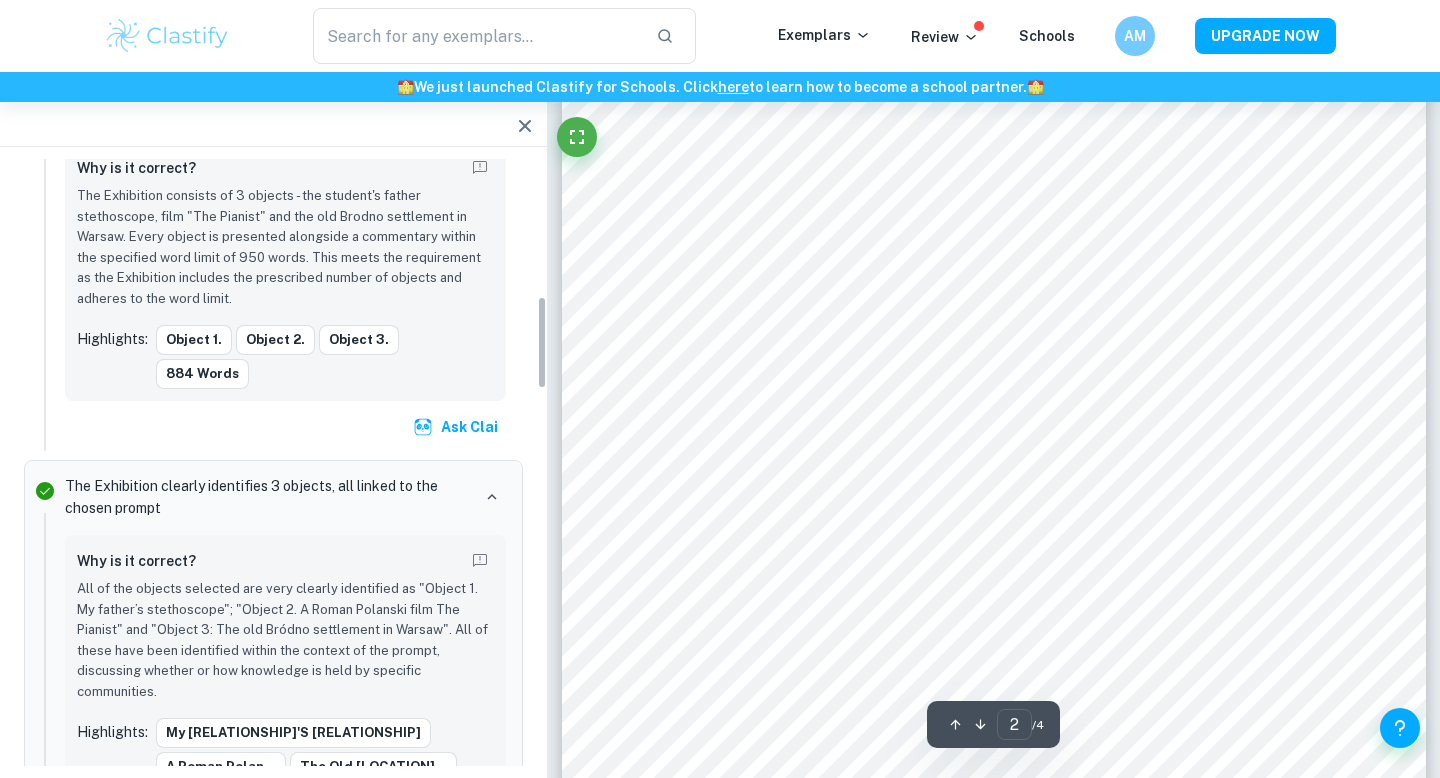 scroll, scrollTop: 888, scrollLeft: 0, axis: vertical 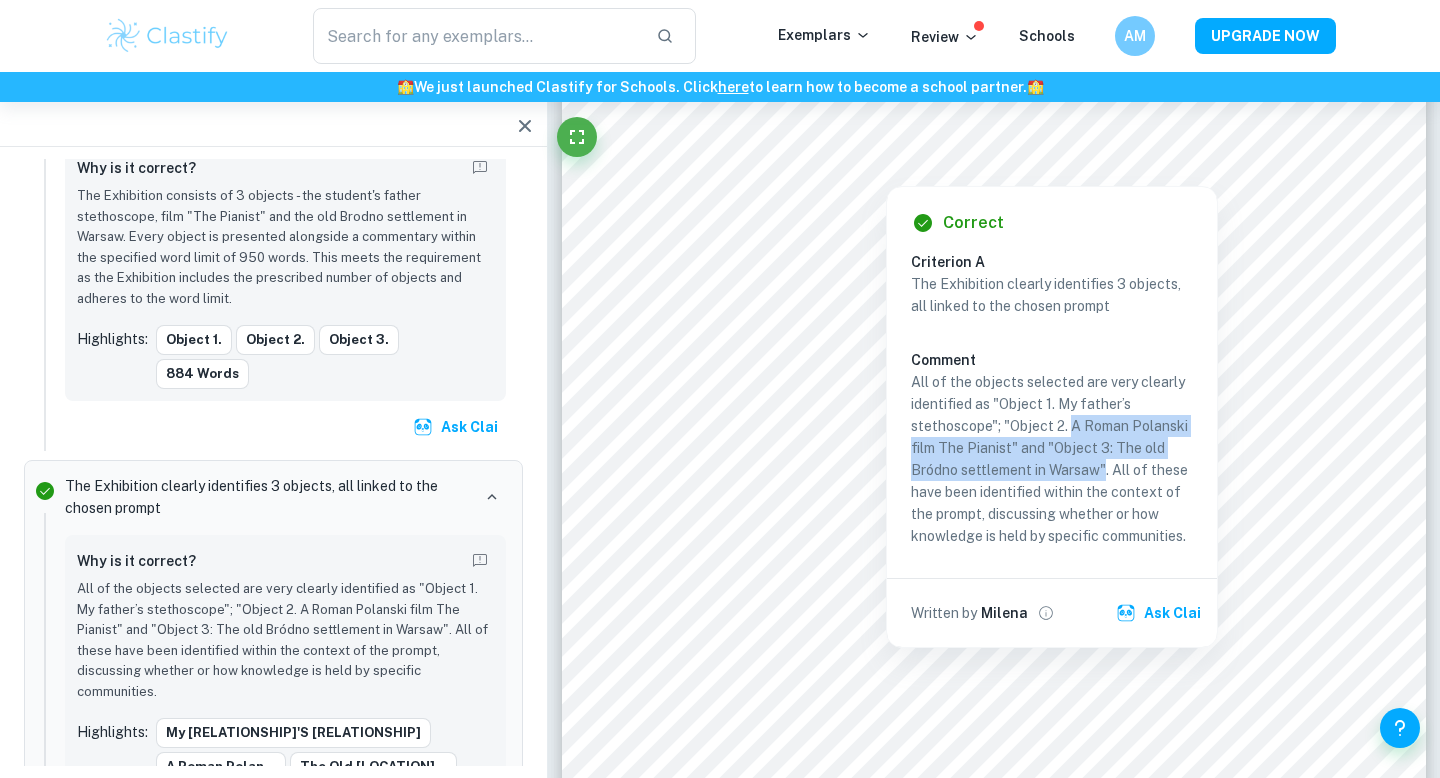 drag, startPoint x: 1069, startPoint y: 430, endPoint x: 1104, endPoint y: 474, distance: 56.22277 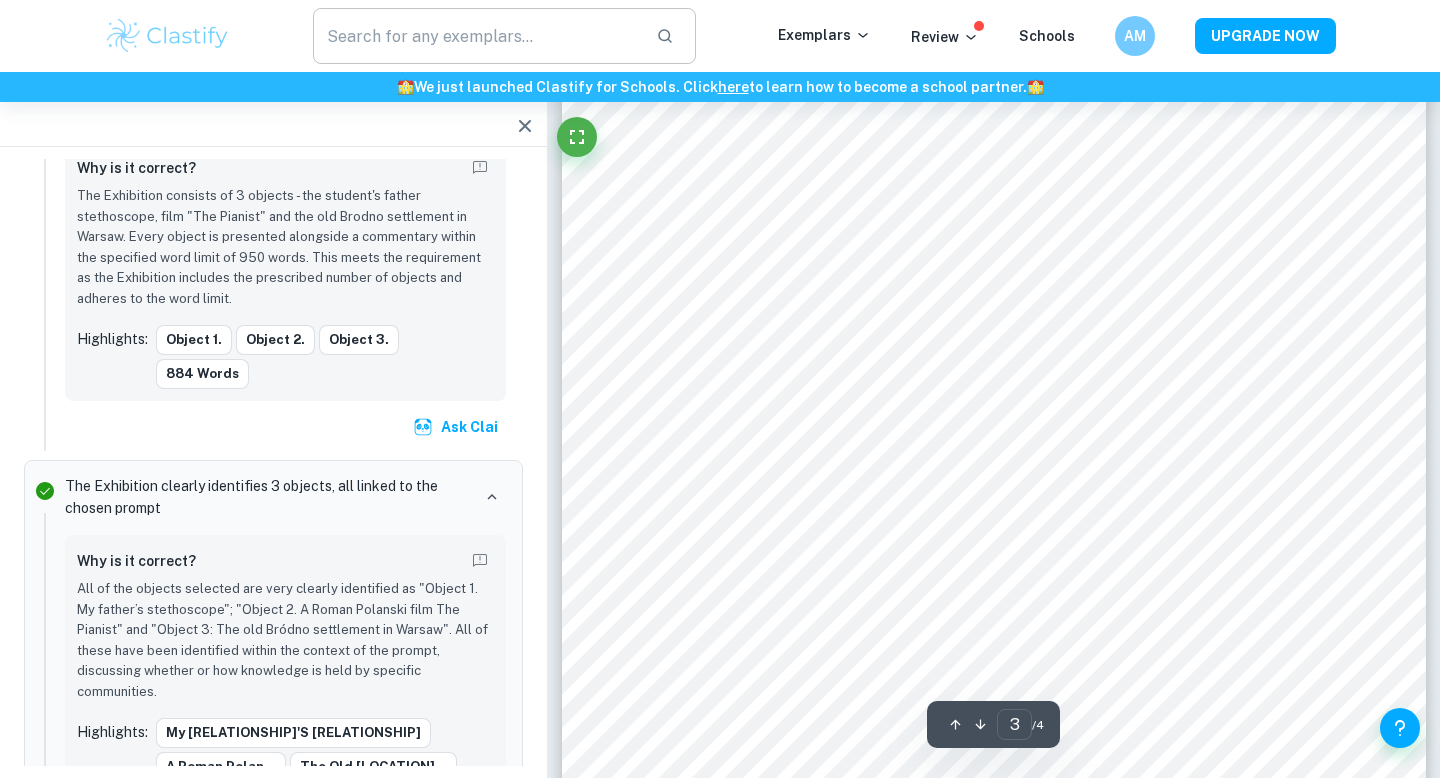 scroll, scrollTop: 835, scrollLeft: 0, axis: vertical 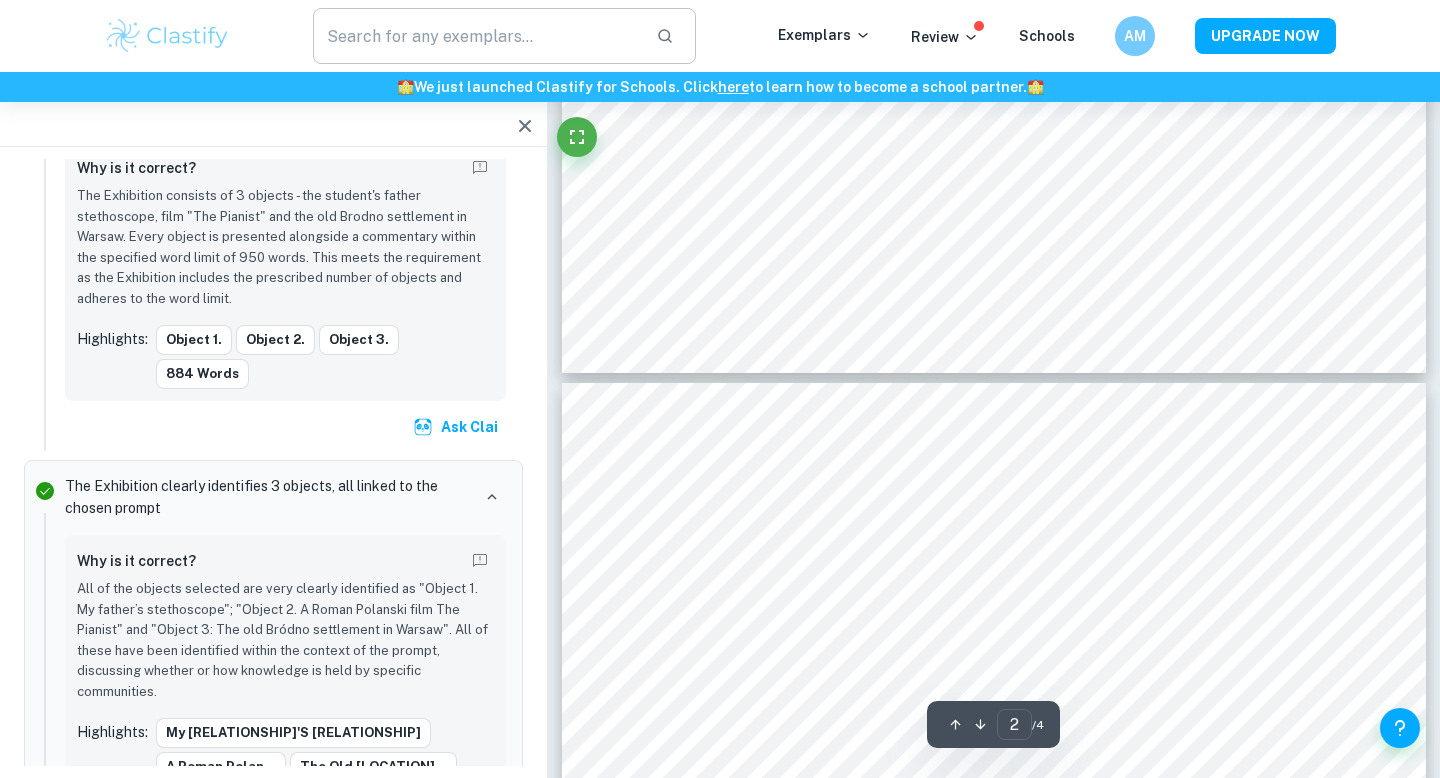 type on "1" 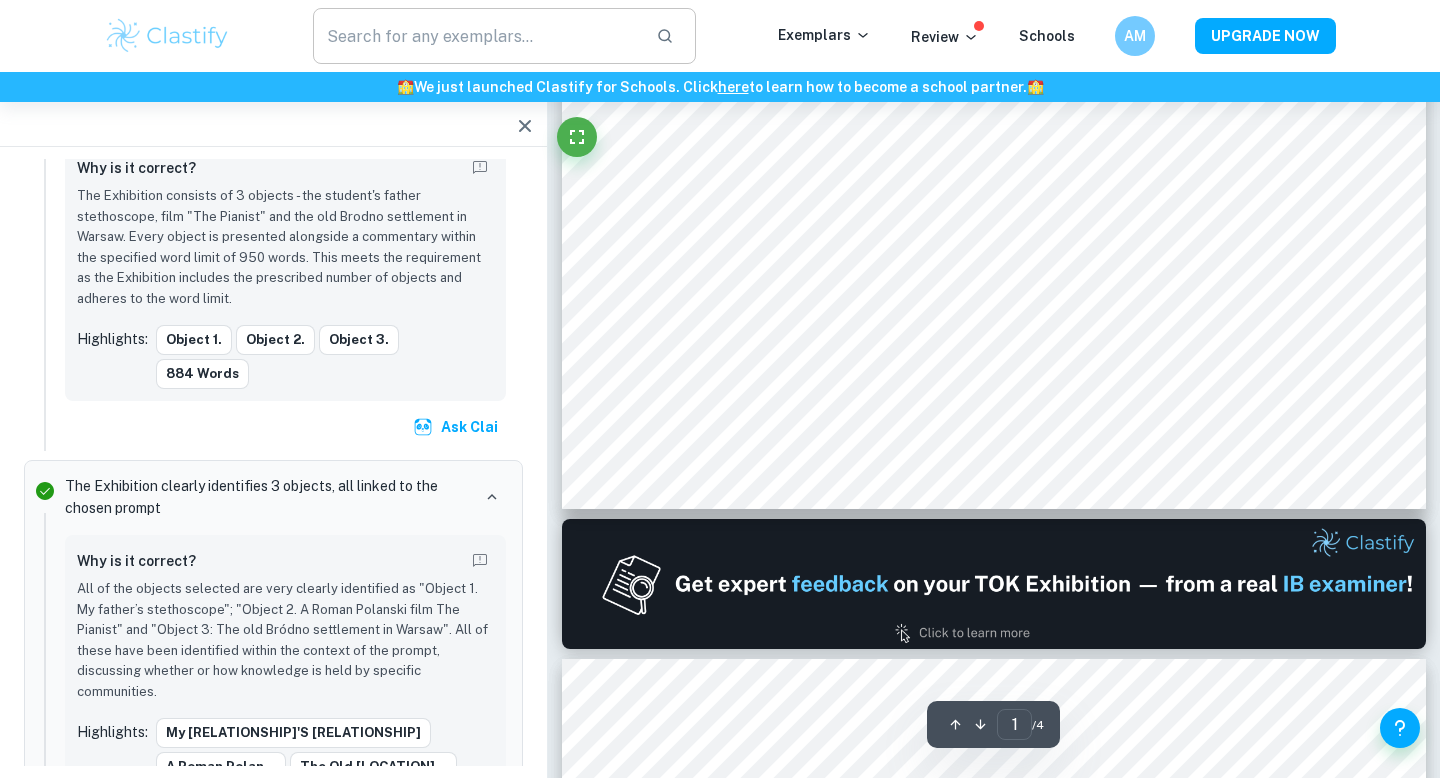 scroll, scrollTop: 0, scrollLeft: 0, axis: both 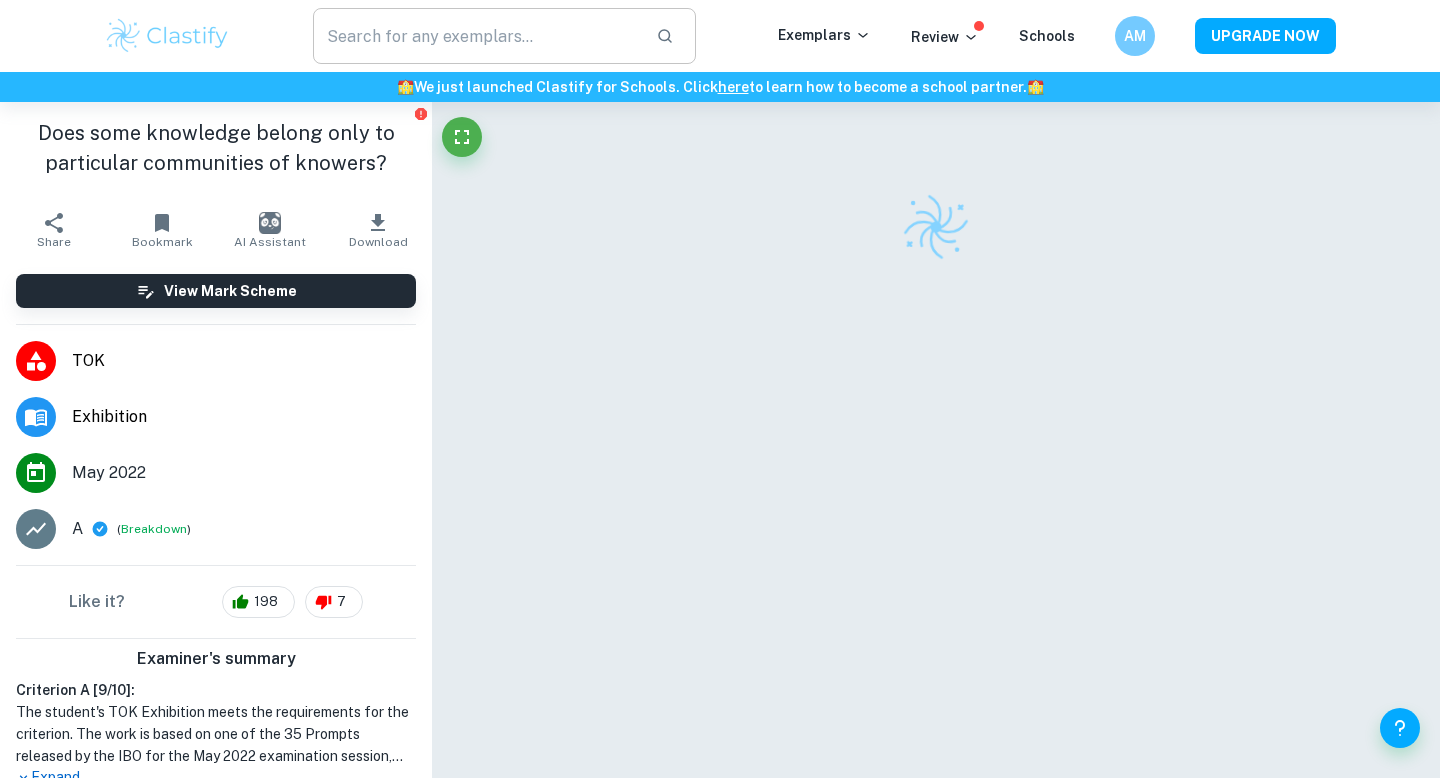 click at bounding box center [476, 36] 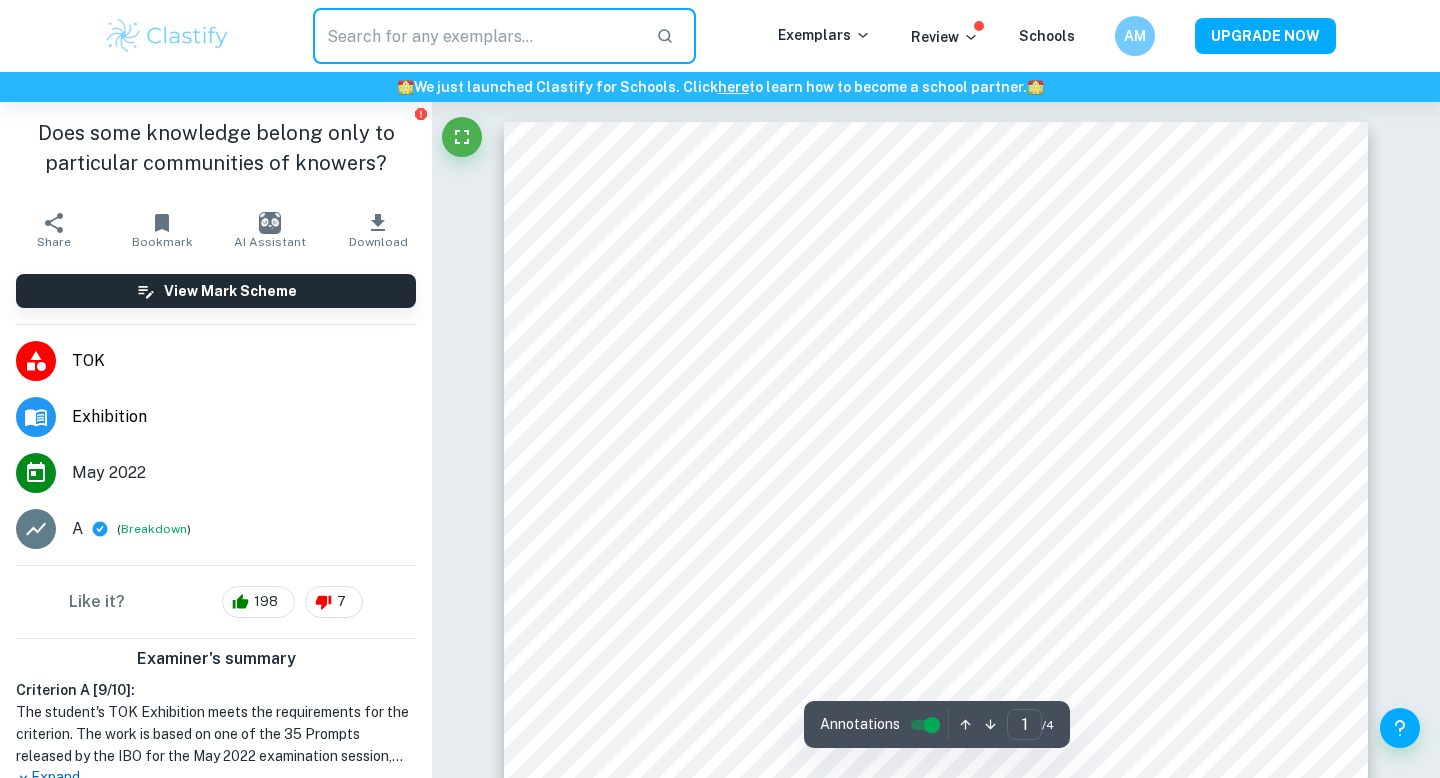 paste on "Does some knowledge belong only to particular communities of knowers?" 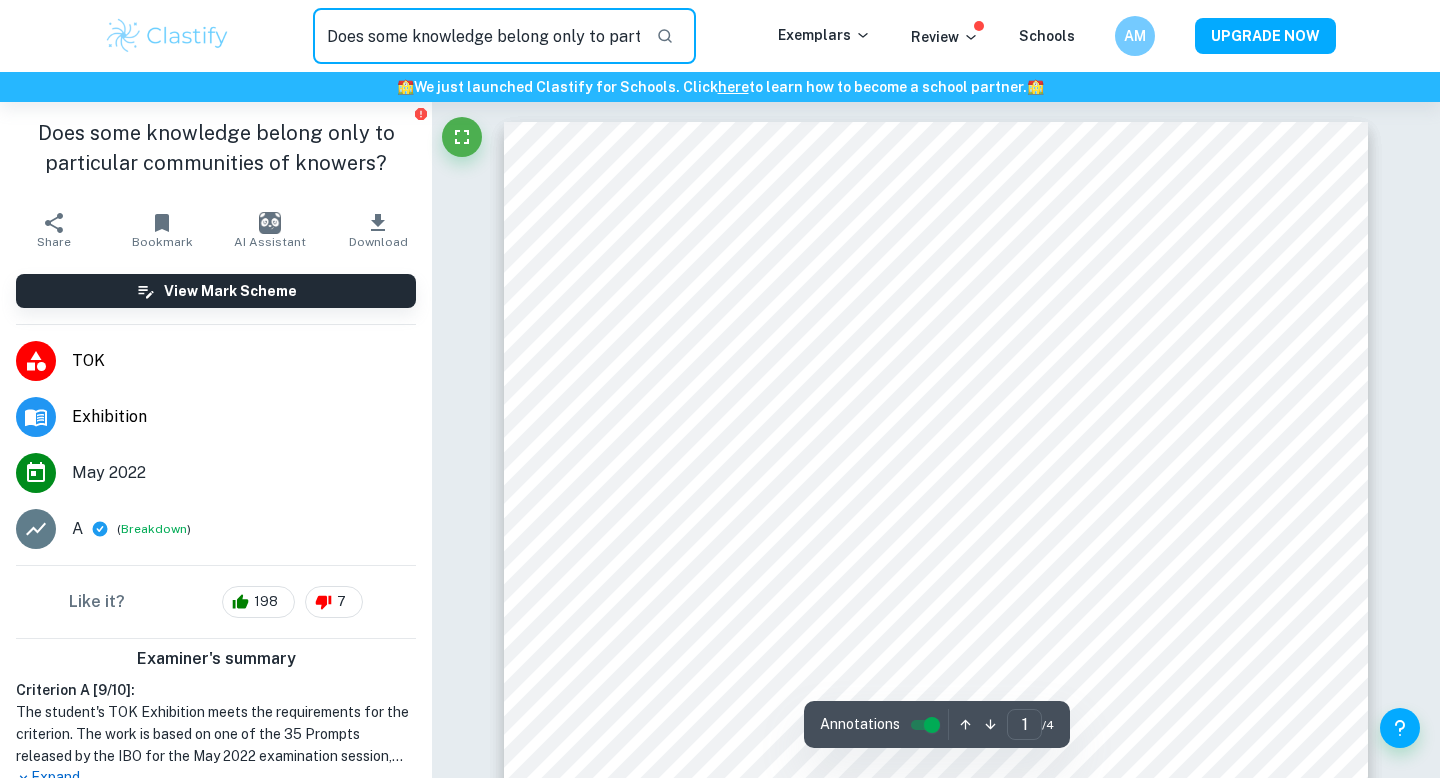 scroll, scrollTop: 0, scrollLeft: 224, axis: horizontal 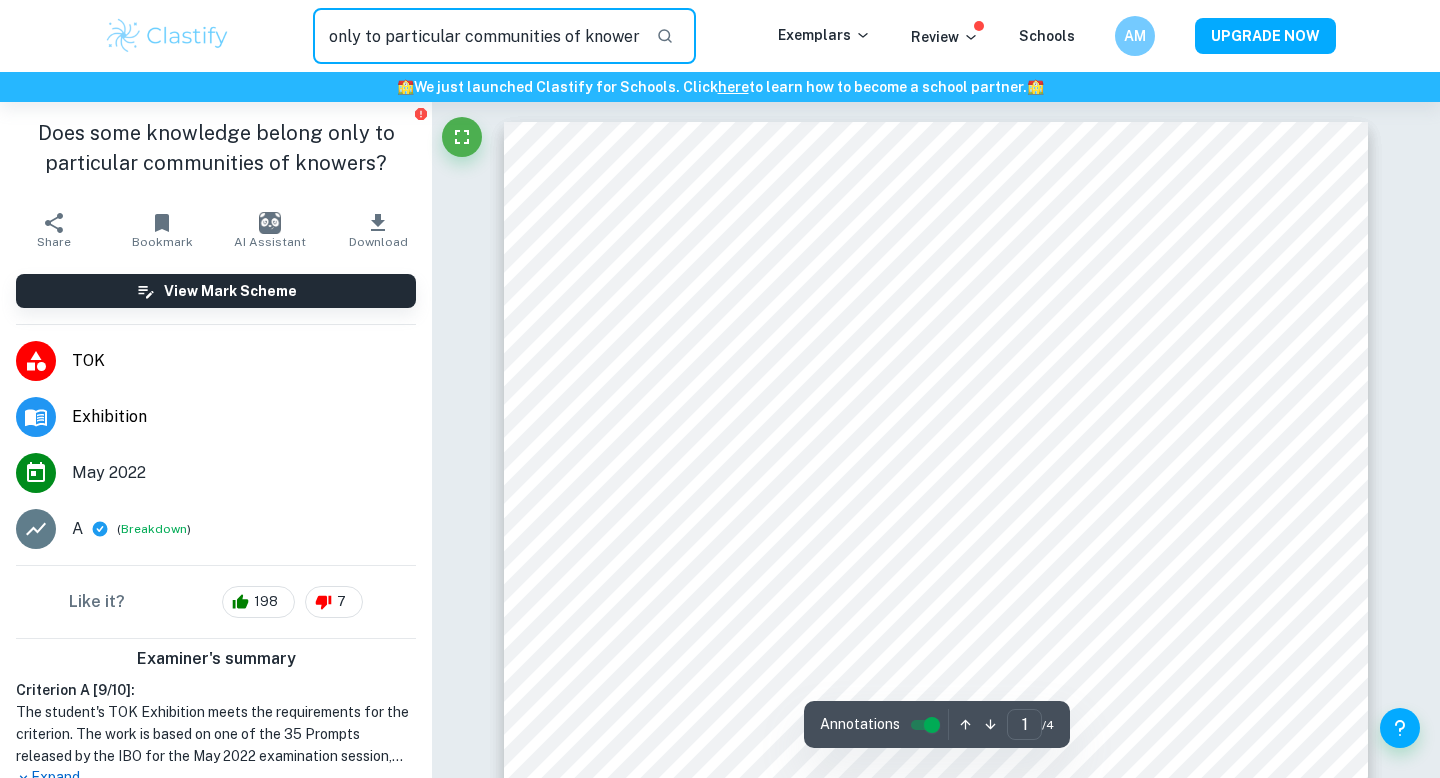type on "Does some knowledge belong only to particular communities of knowers?" 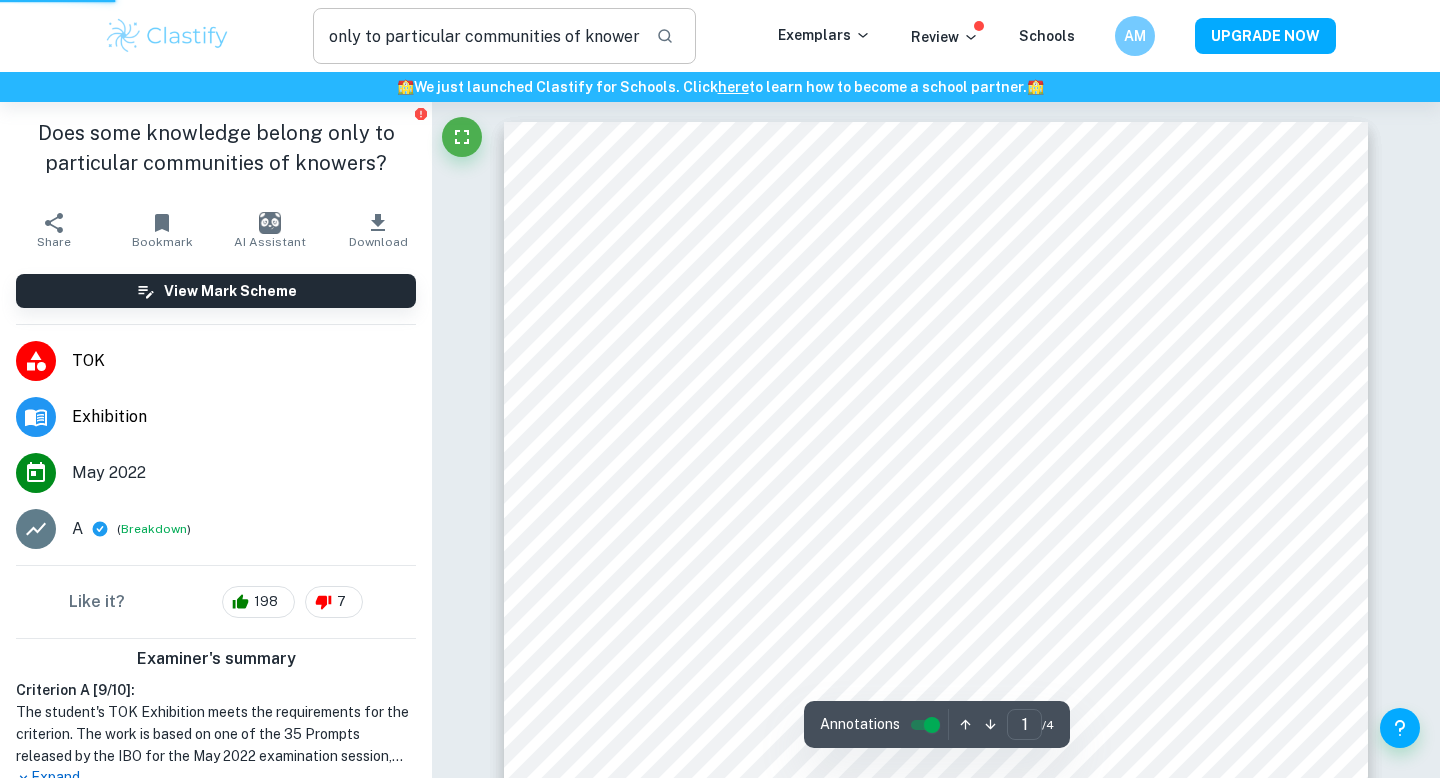 scroll, scrollTop: 0, scrollLeft: 0, axis: both 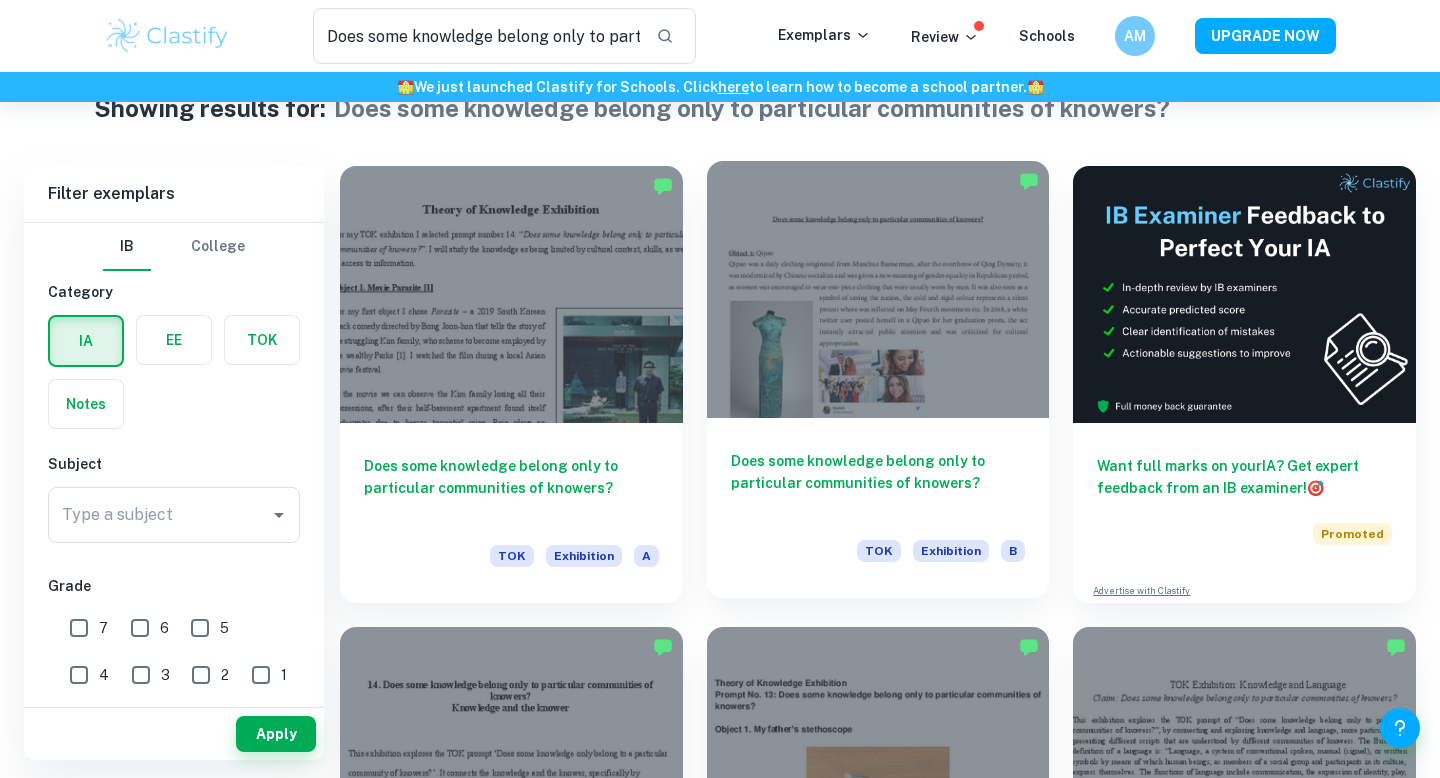 click at bounding box center [878, 289] 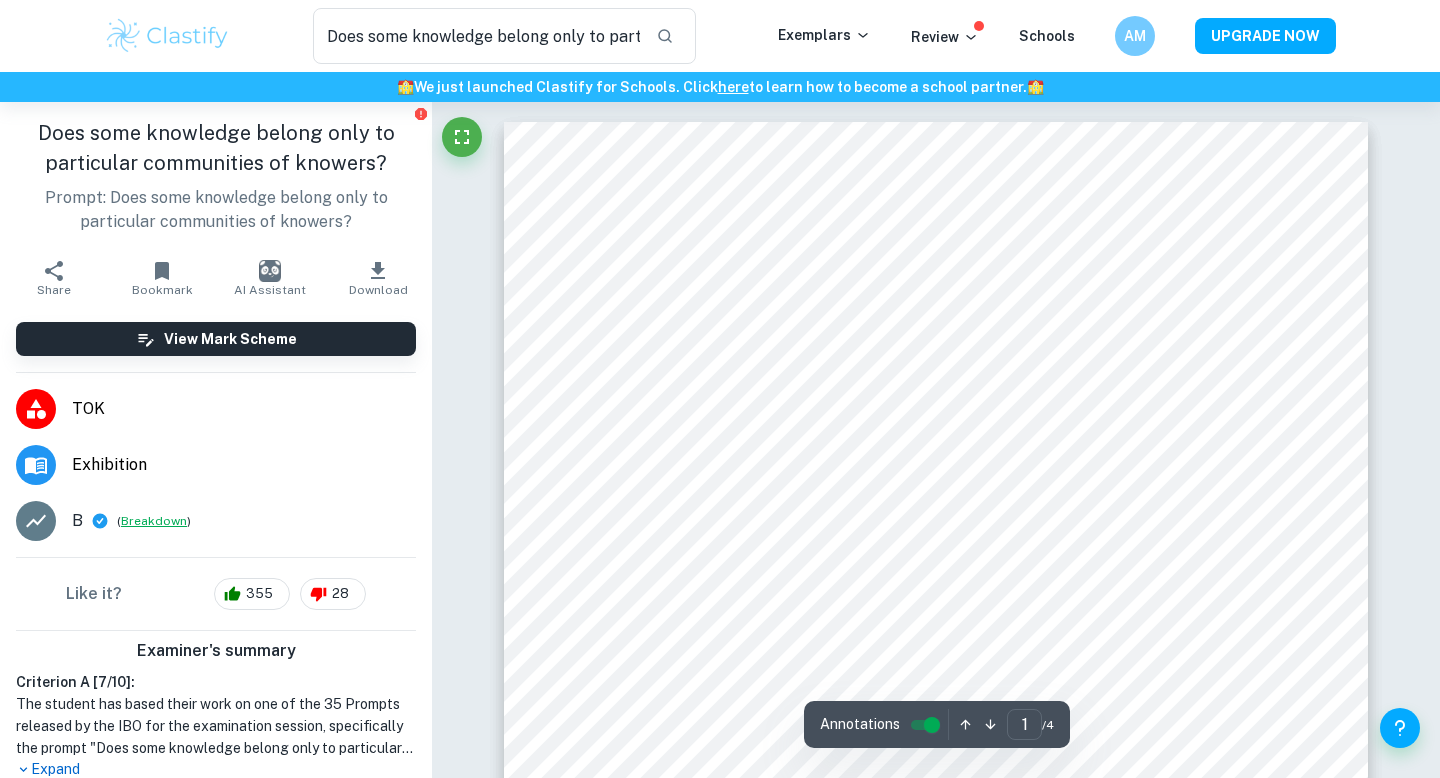 click on "Breakdown" at bounding box center (154, 521) 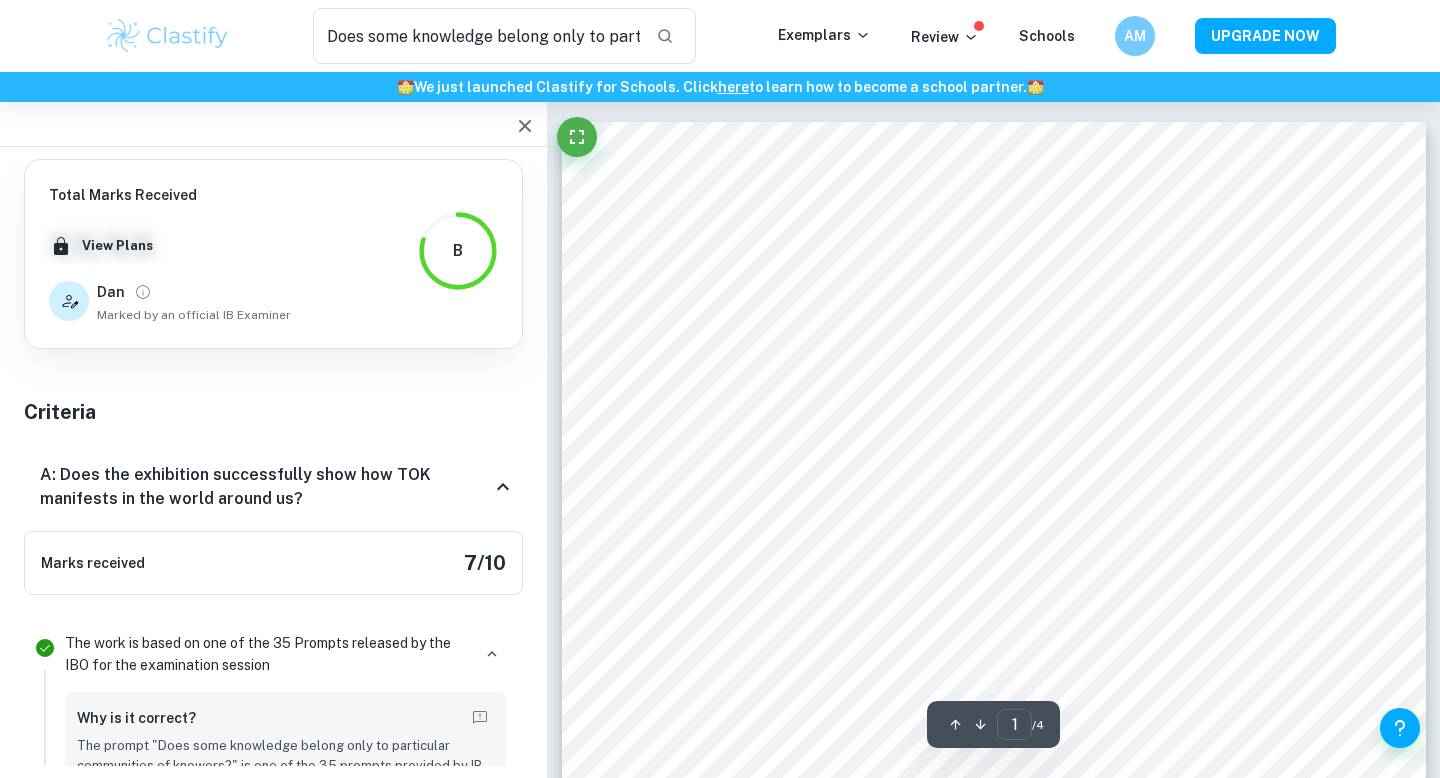 click at bounding box center (525, 126) 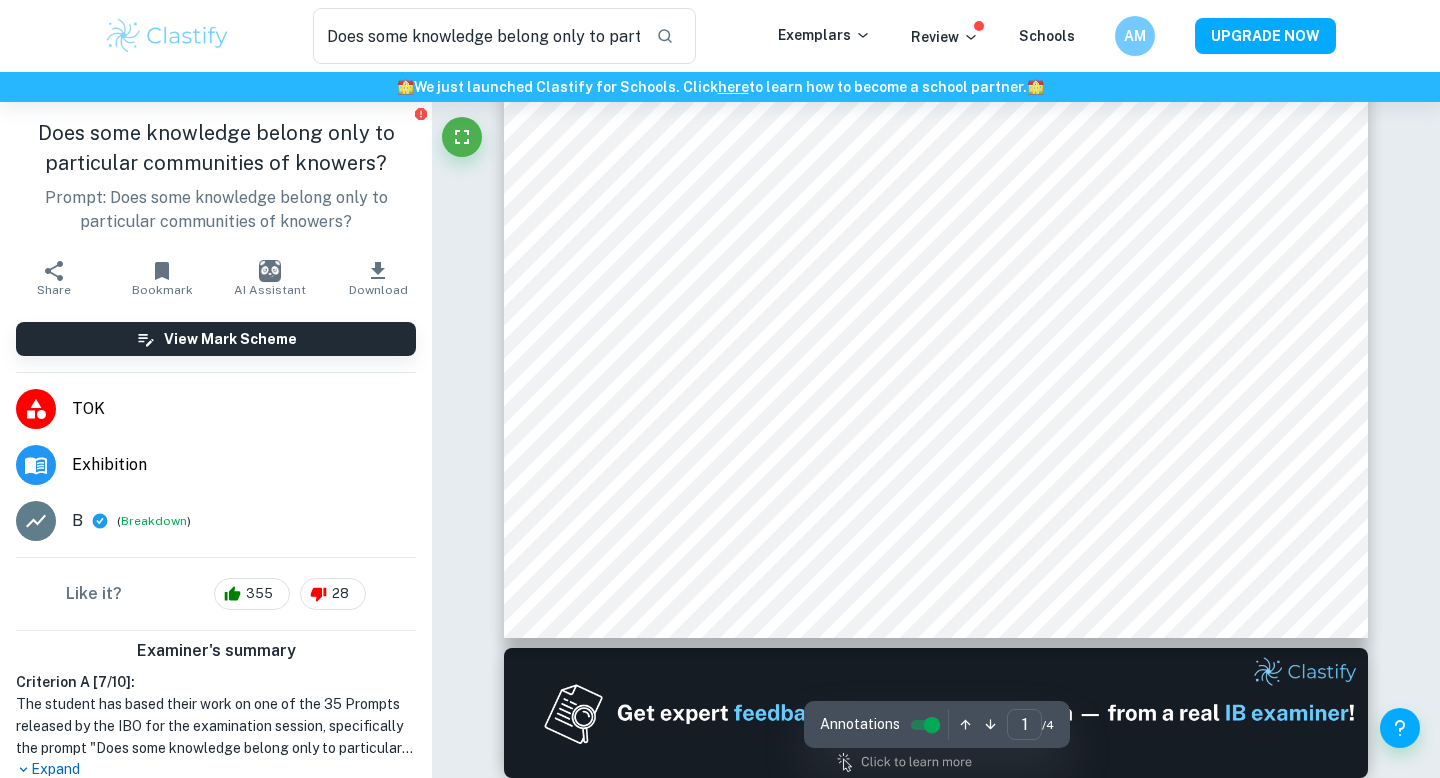 scroll, scrollTop: 705, scrollLeft: 0, axis: vertical 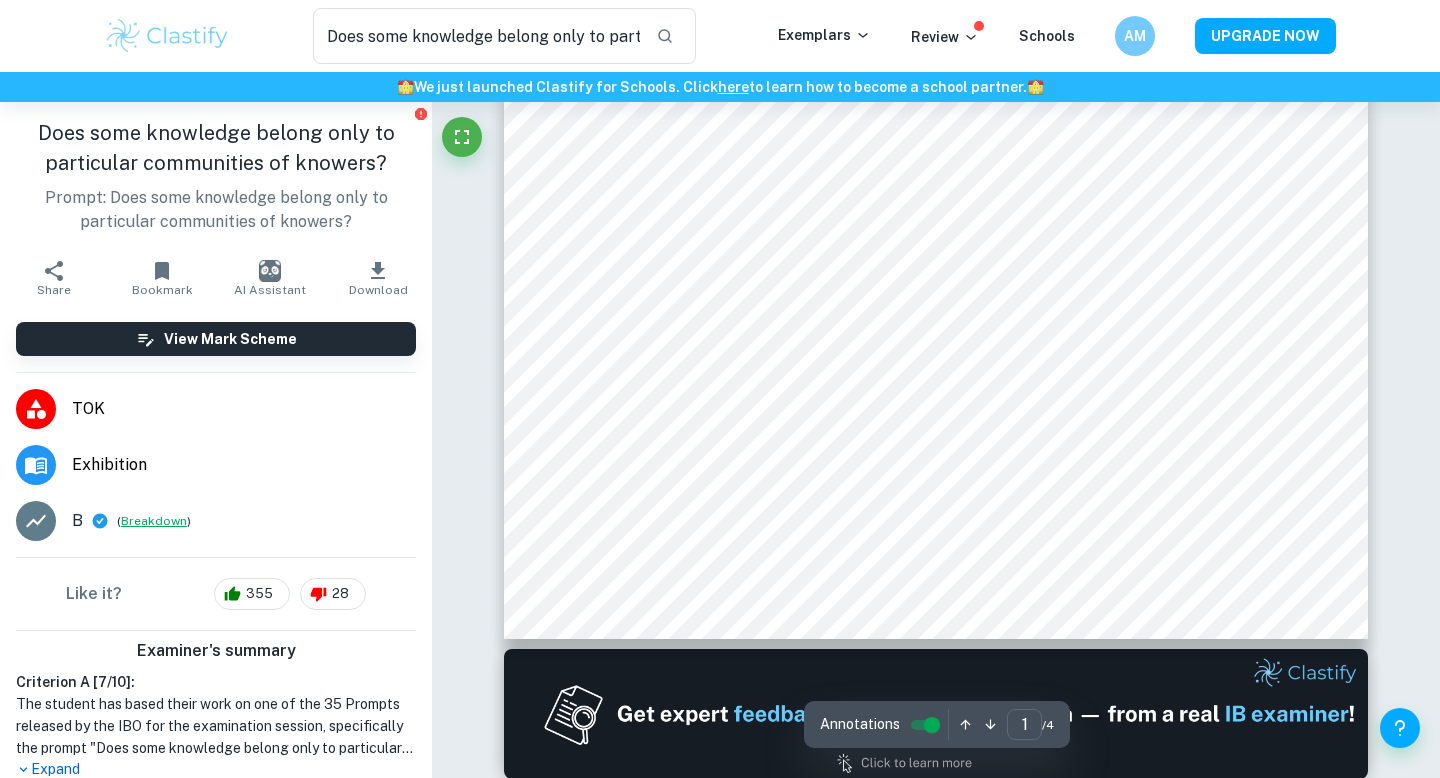 click on "Breakdown" at bounding box center [154, 521] 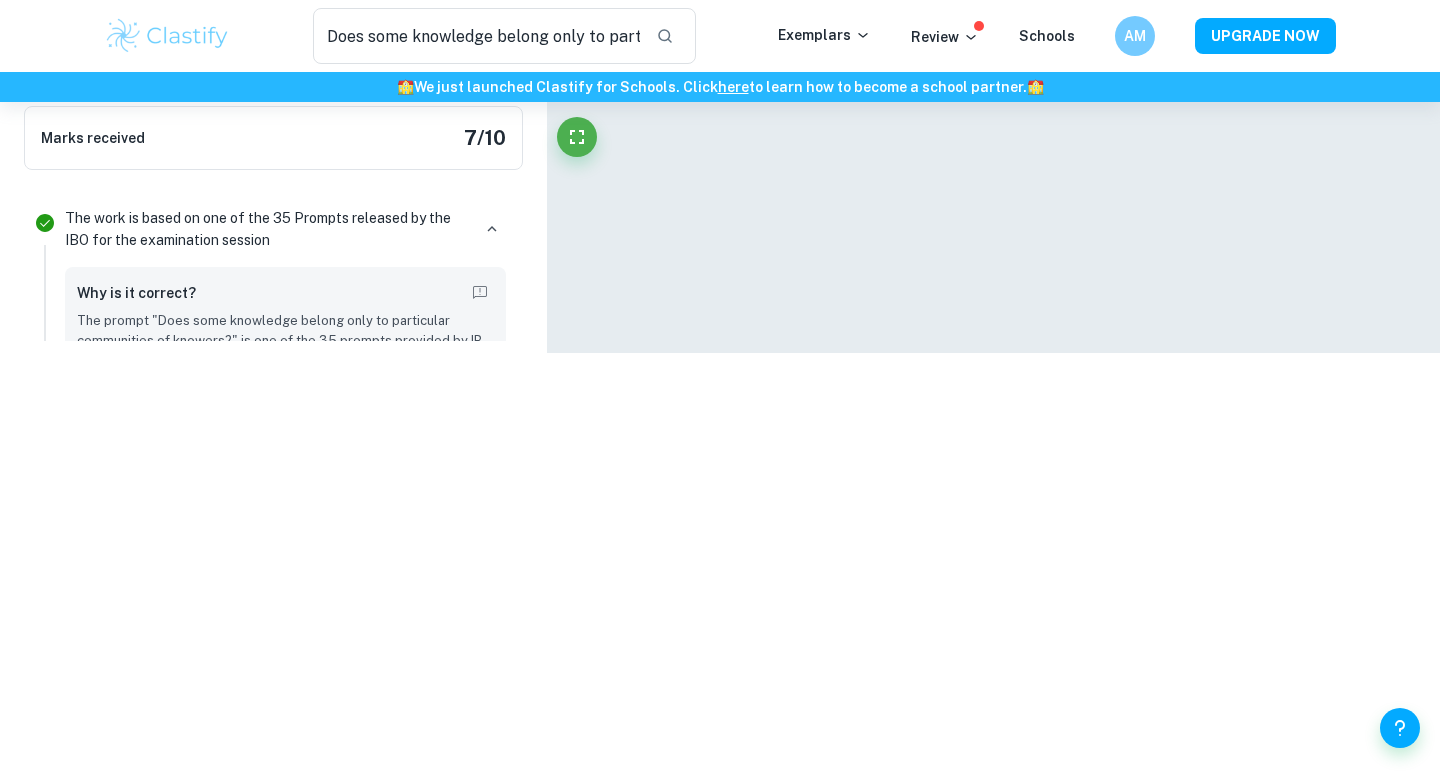 scroll, scrollTop: 480, scrollLeft: 0, axis: vertical 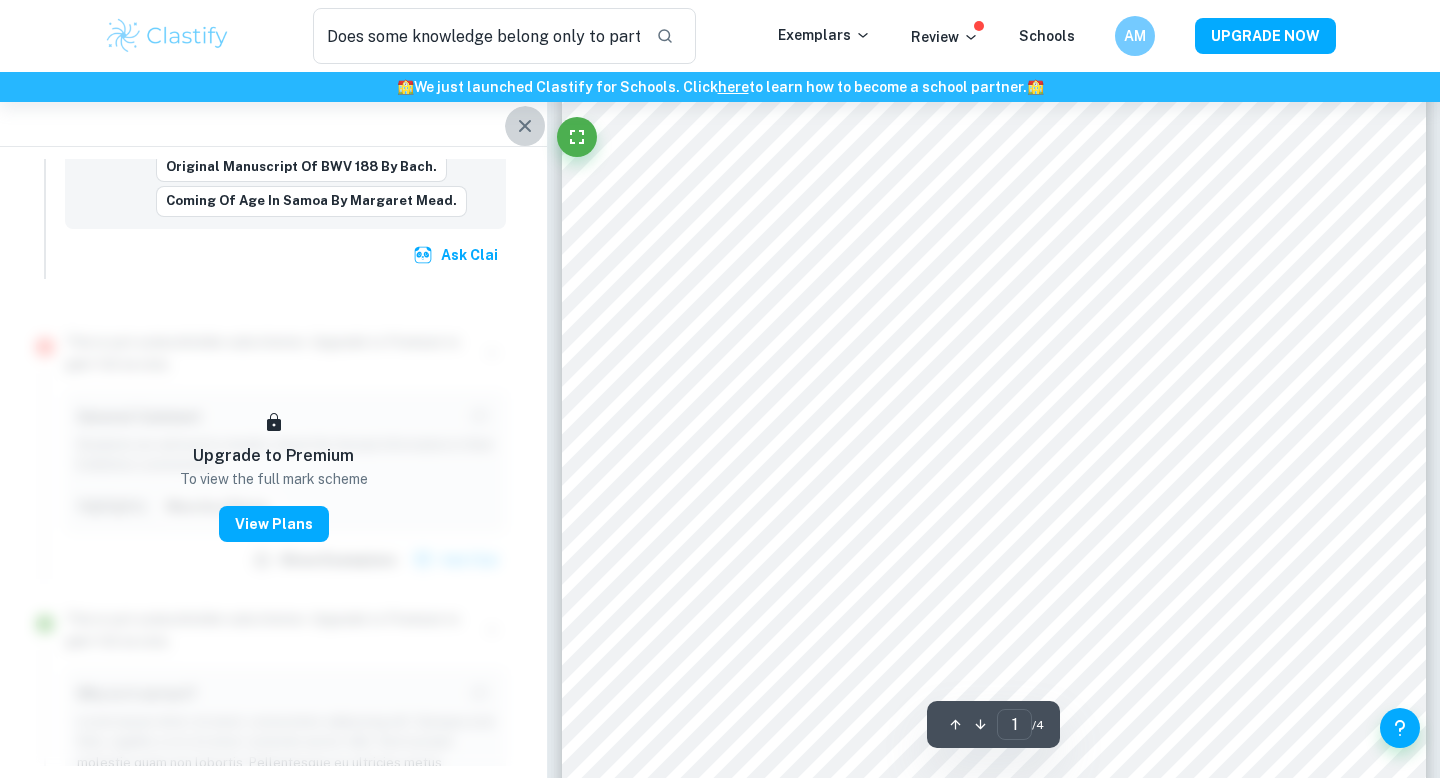 click 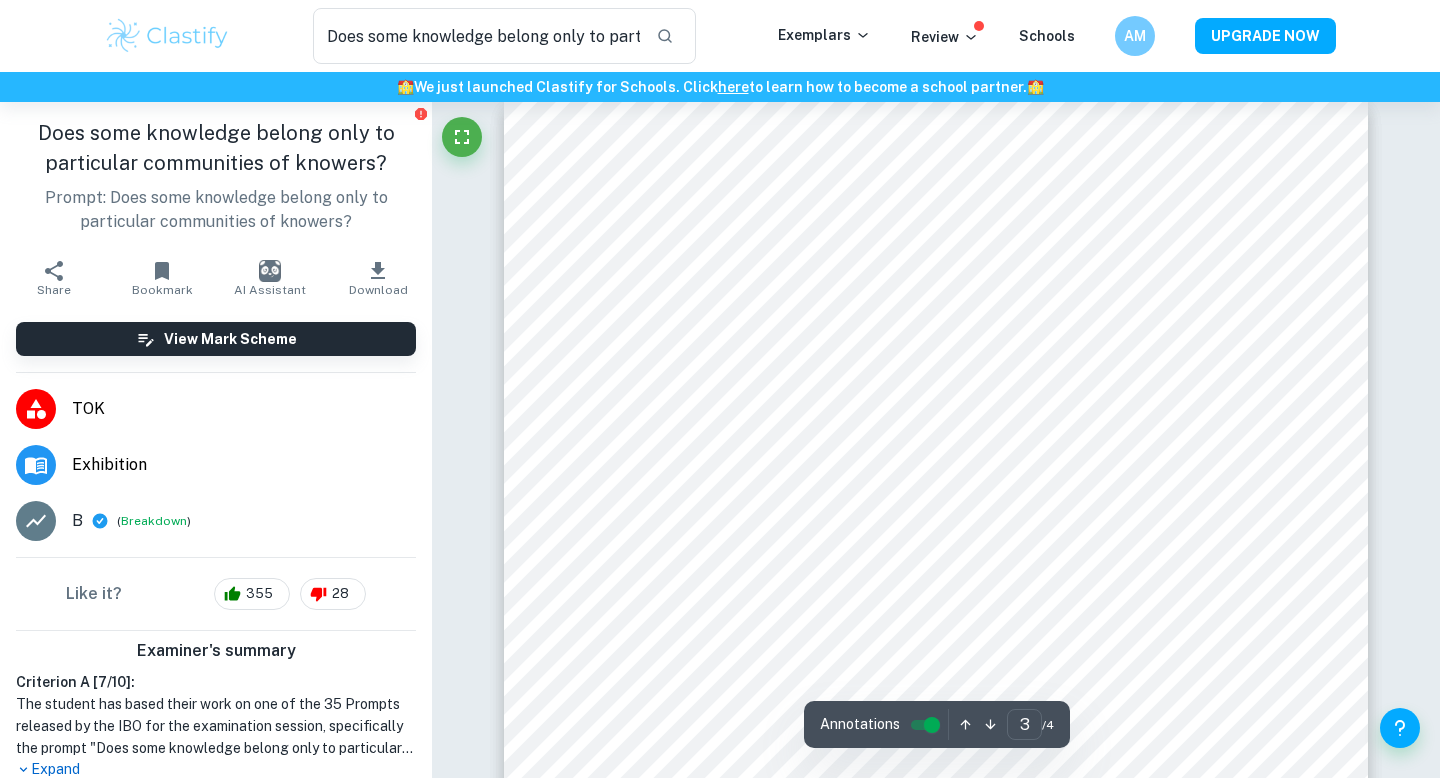 scroll, scrollTop: 2775, scrollLeft: 0, axis: vertical 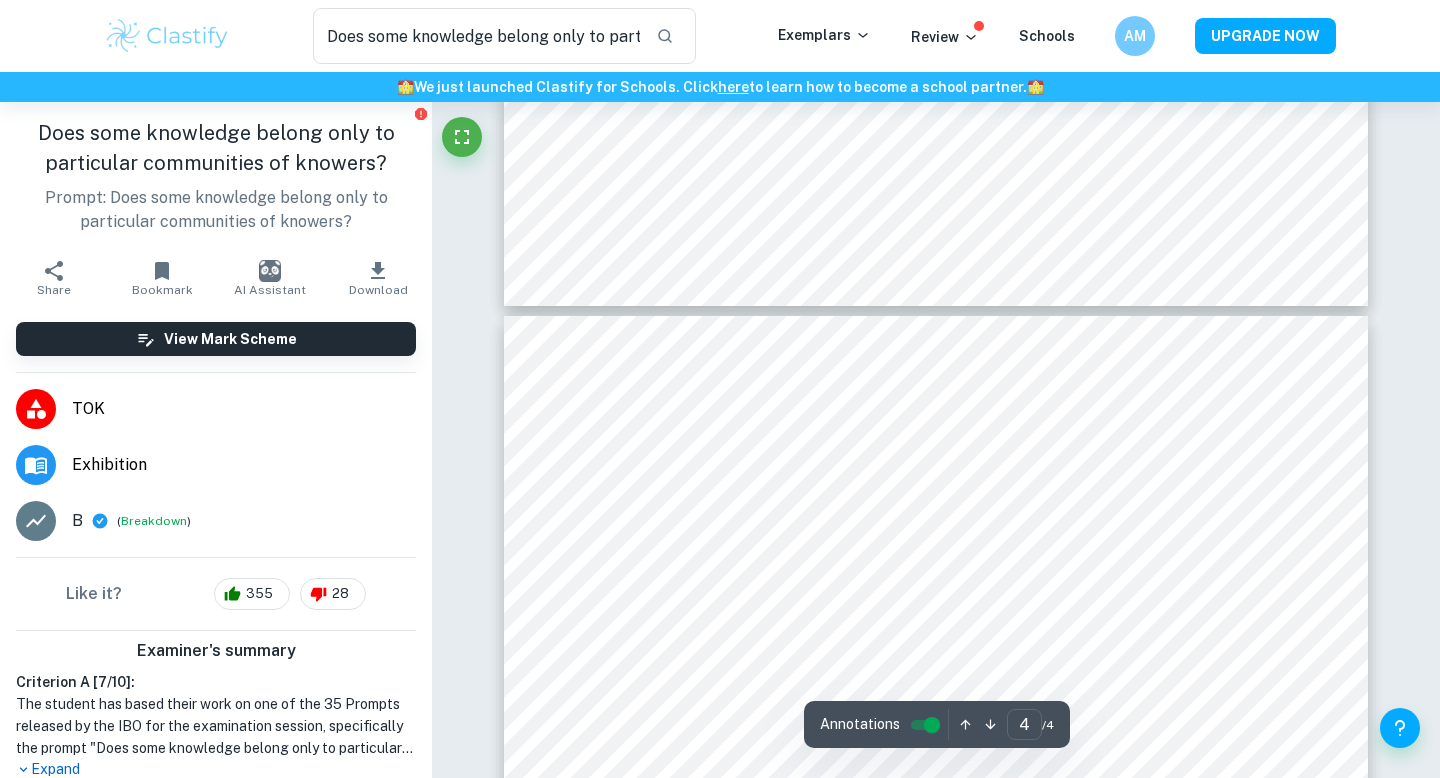 type on "3" 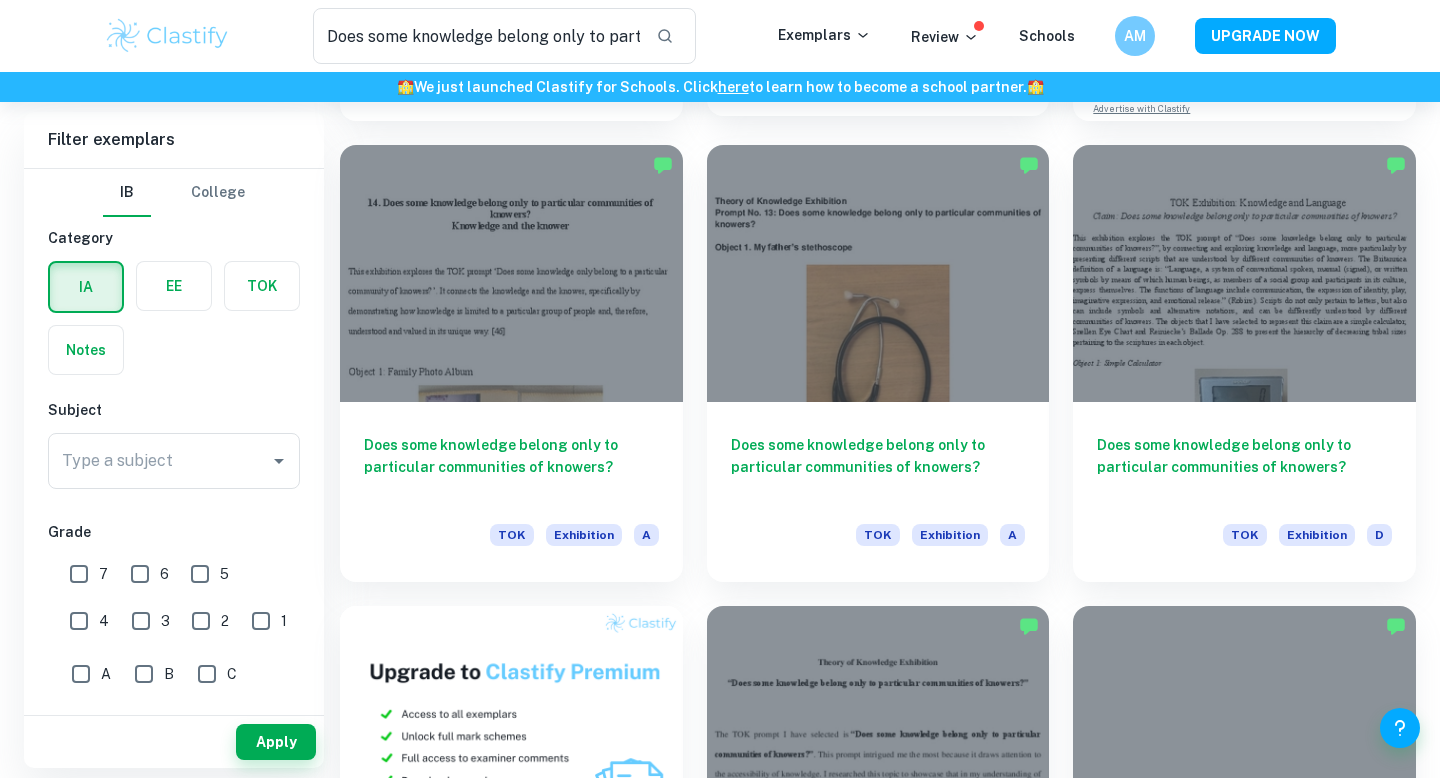 scroll, scrollTop: 535, scrollLeft: 0, axis: vertical 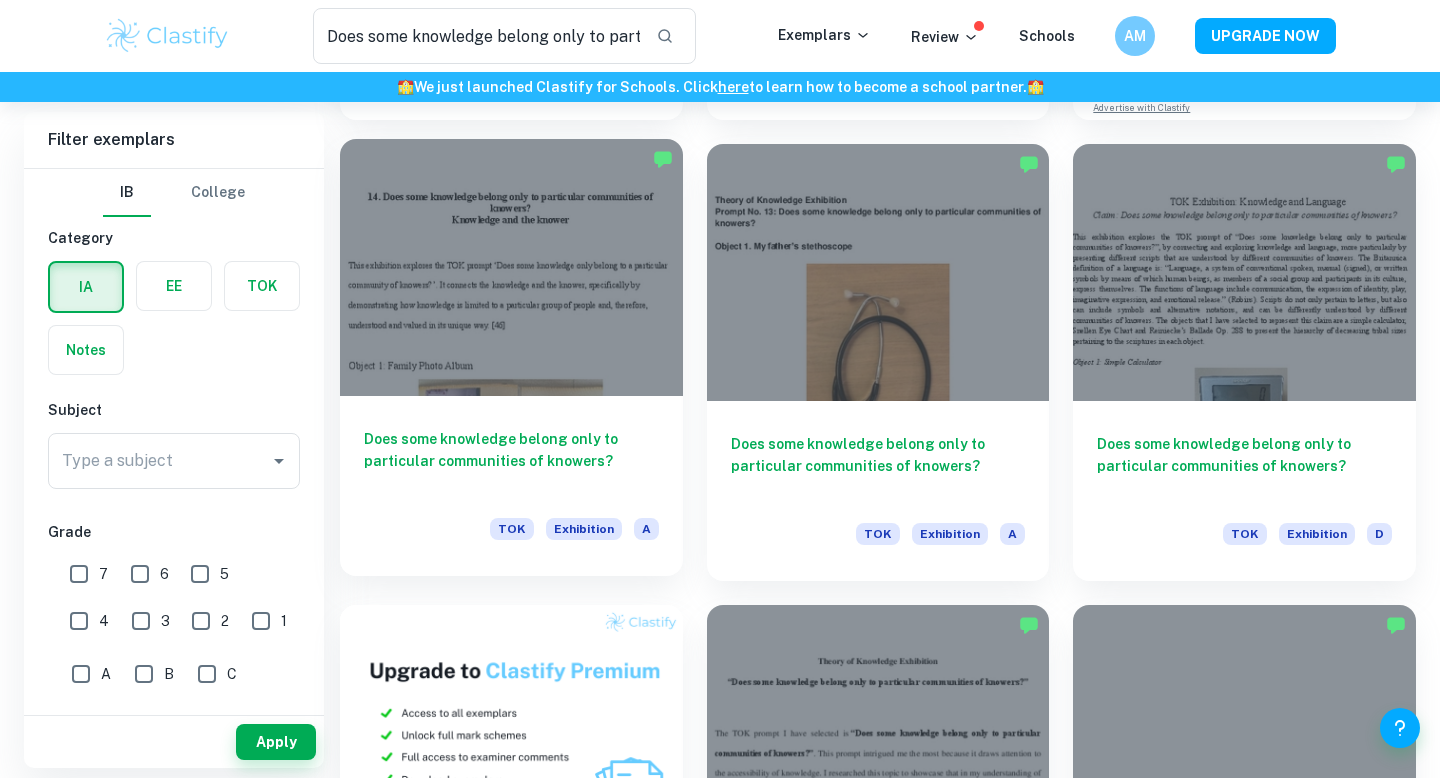 click at bounding box center (511, 267) 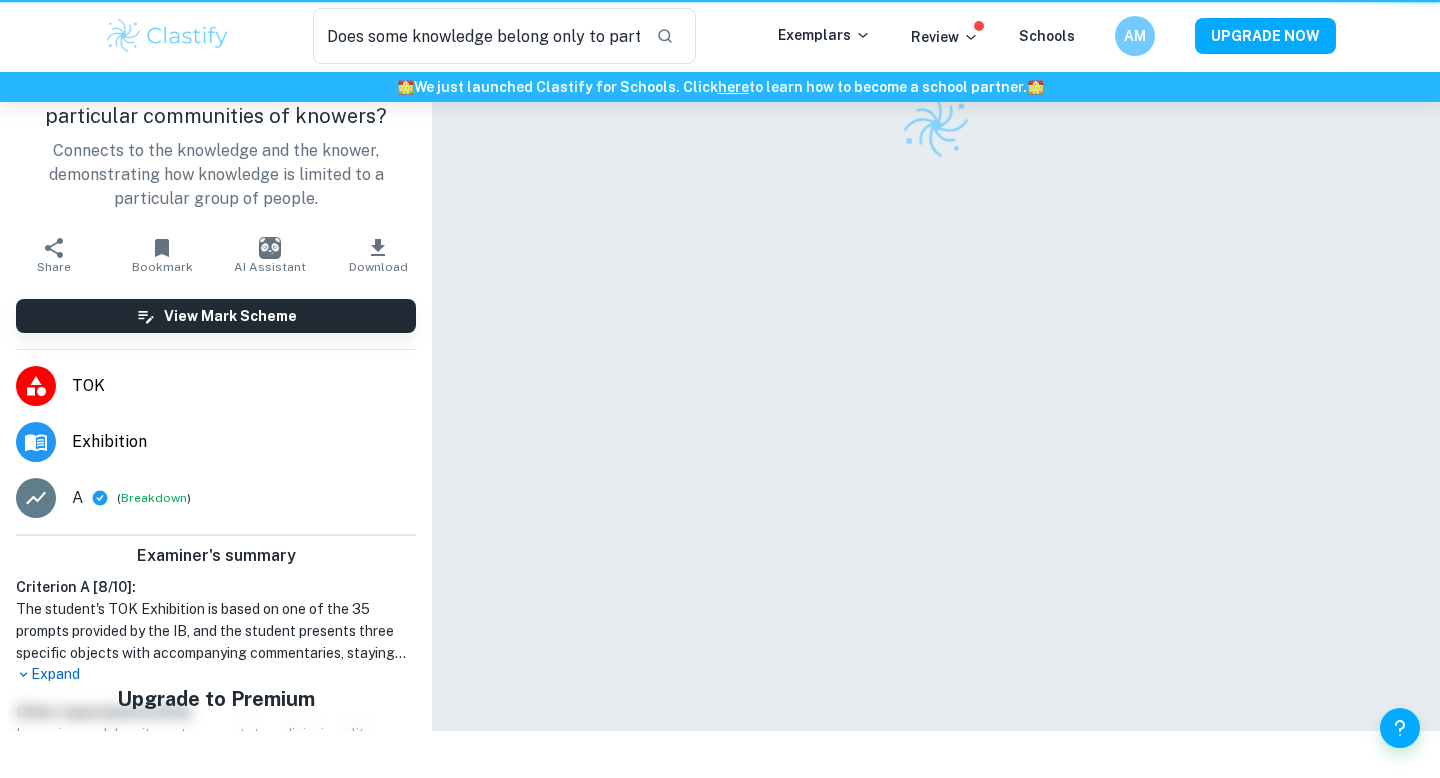 scroll, scrollTop: 0, scrollLeft: 0, axis: both 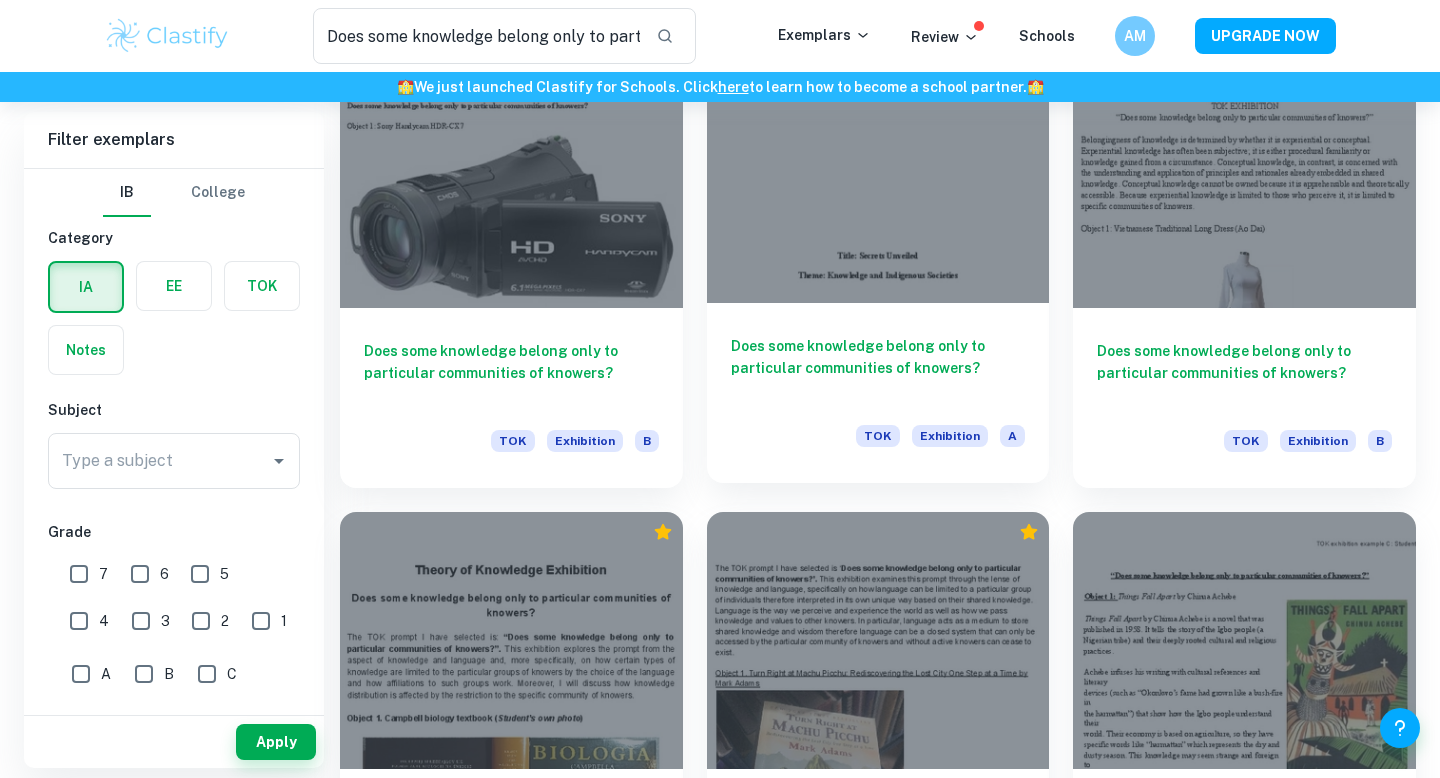 click at bounding box center [878, 174] 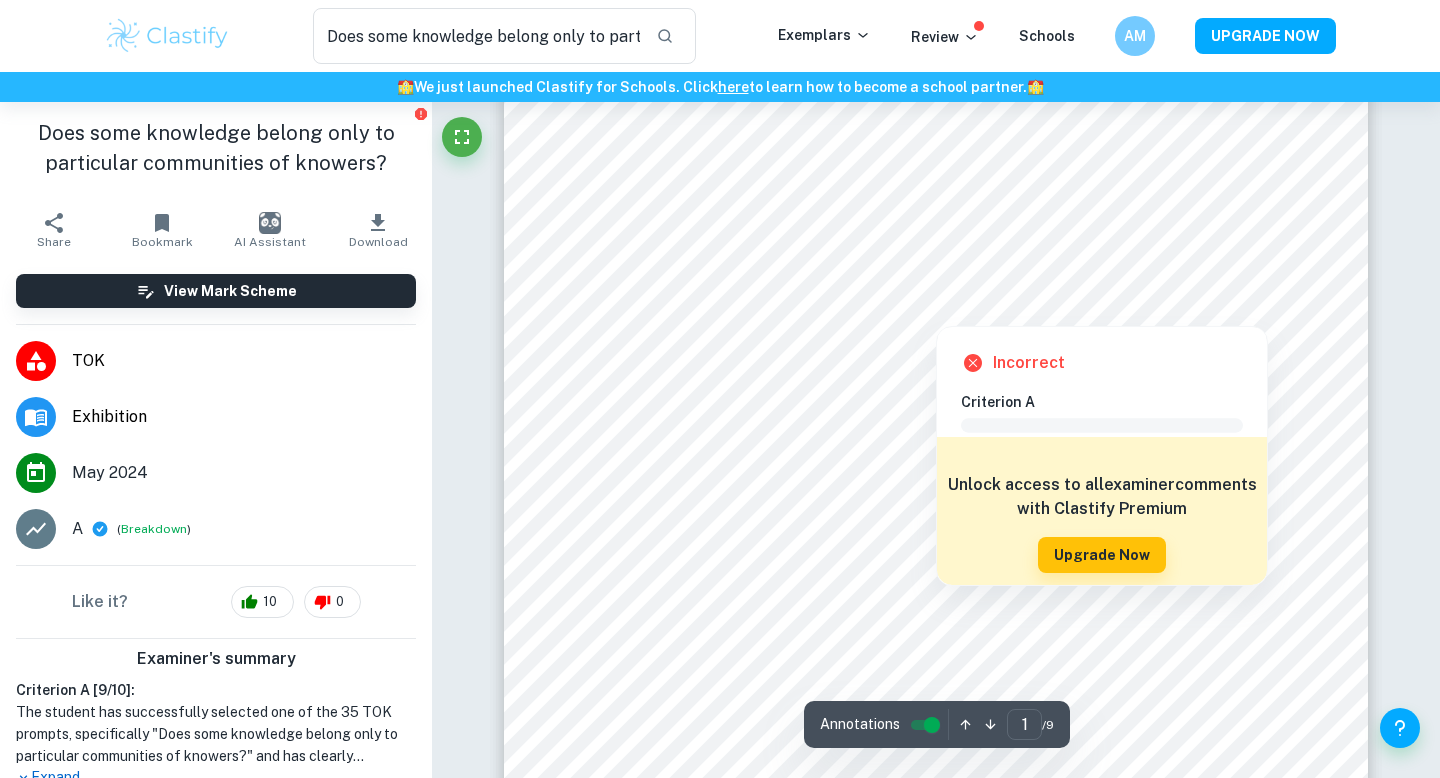 scroll, scrollTop: 283, scrollLeft: 0, axis: vertical 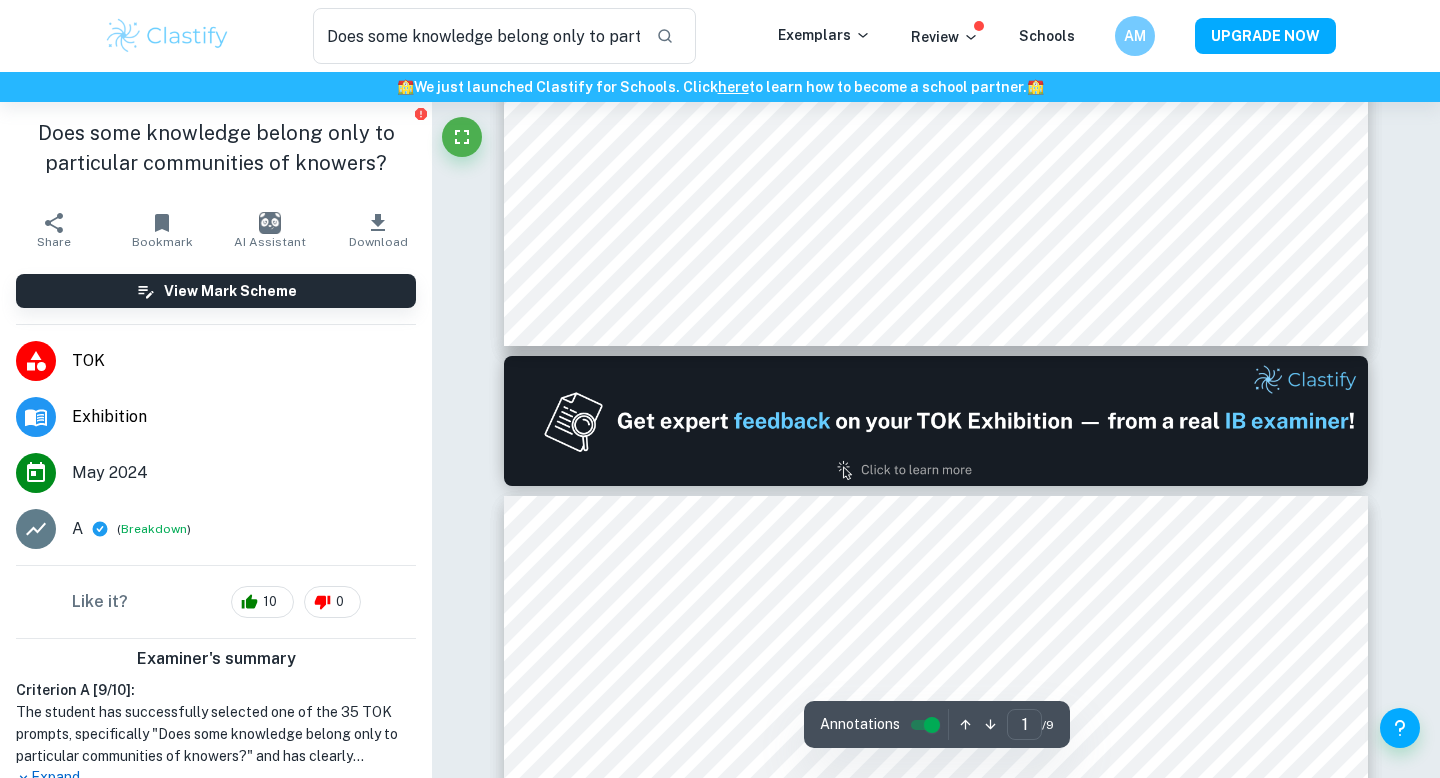 type on "2" 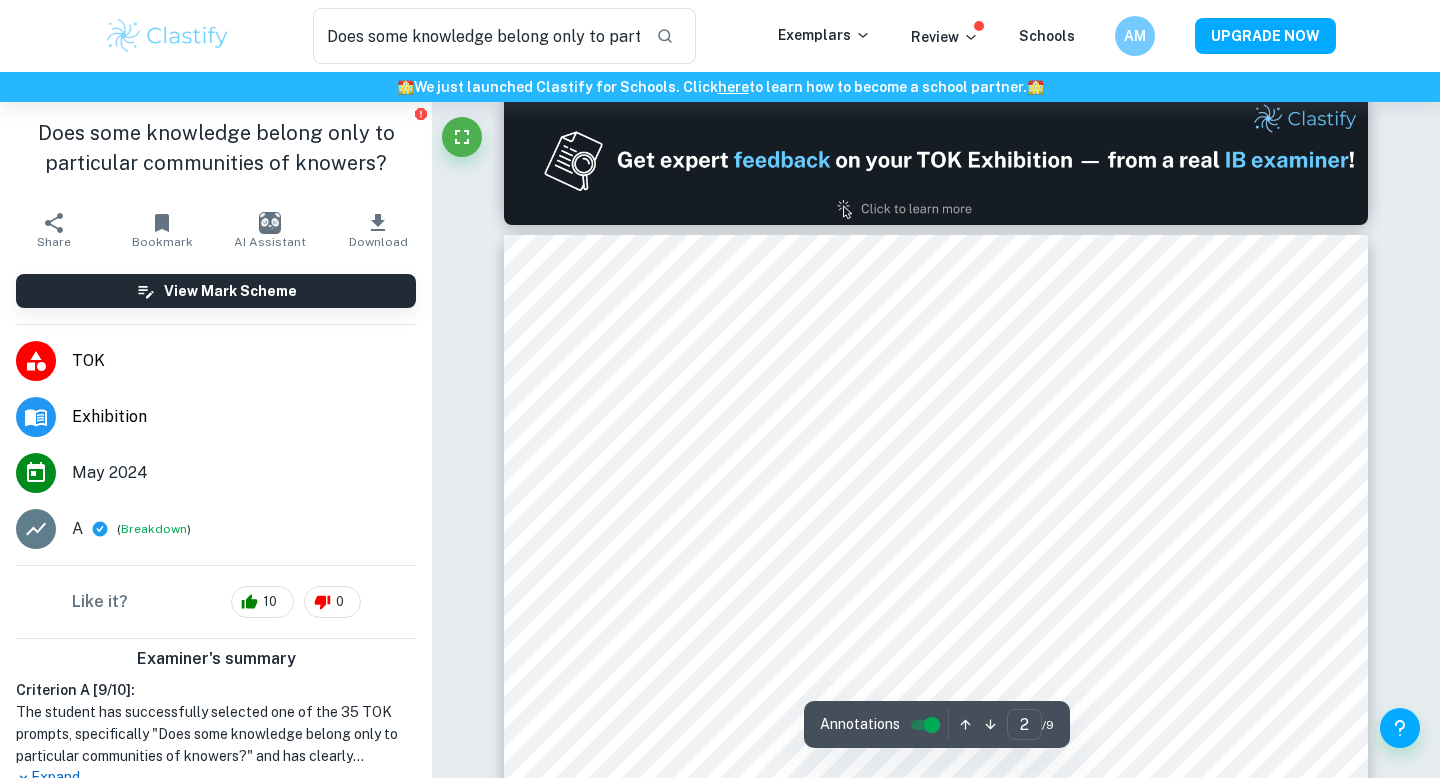 scroll, scrollTop: 1172, scrollLeft: 0, axis: vertical 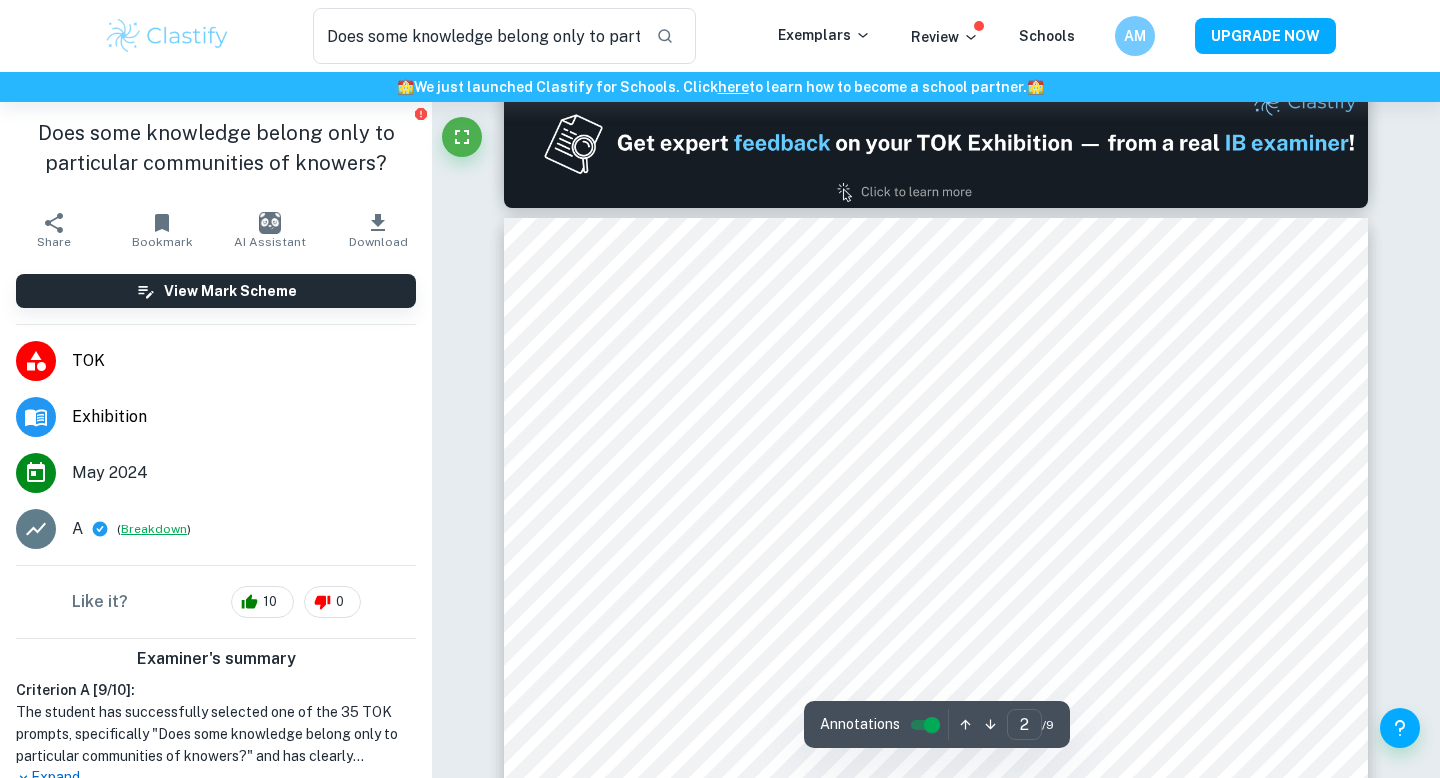 click on "Breakdown" at bounding box center [154, 529] 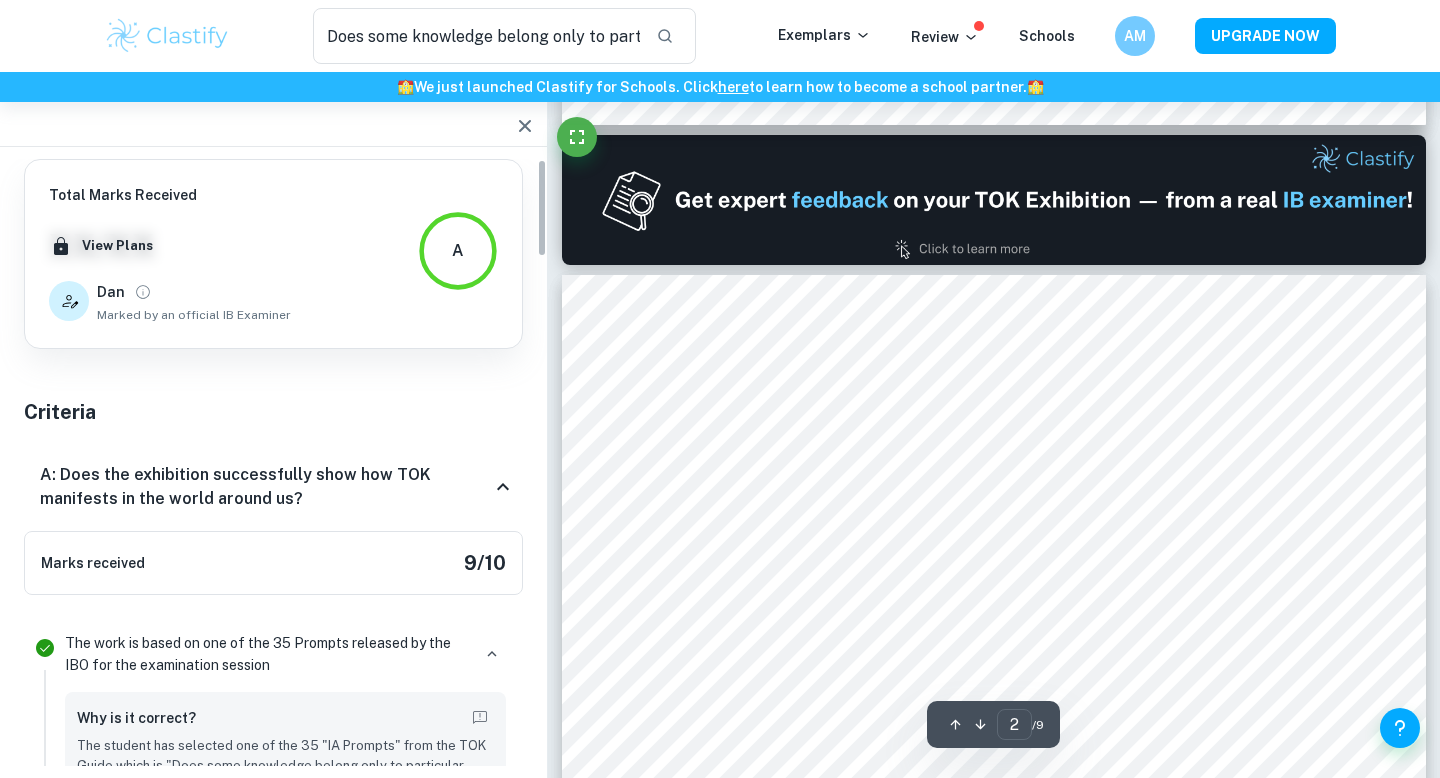 click 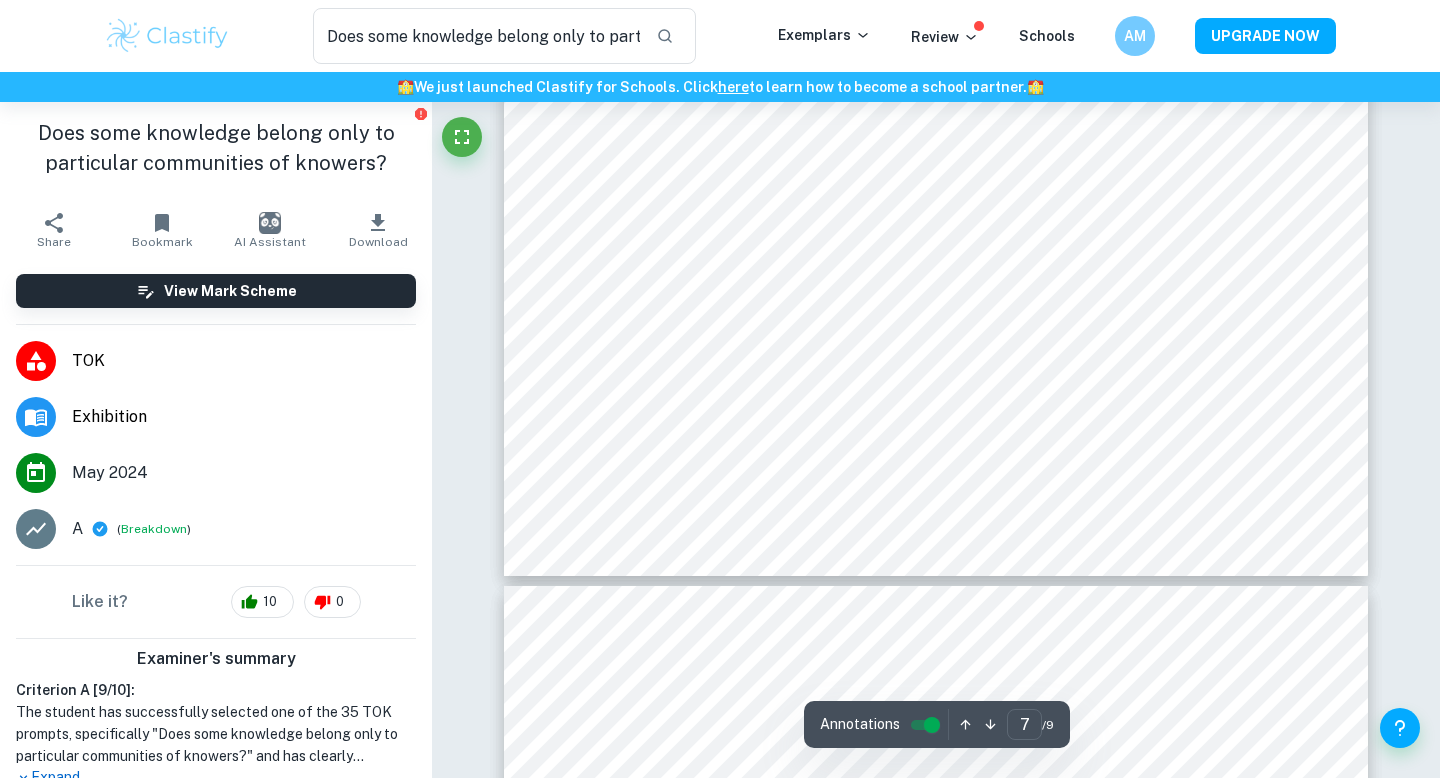 scroll, scrollTop: 7708, scrollLeft: 0, axis: vertical 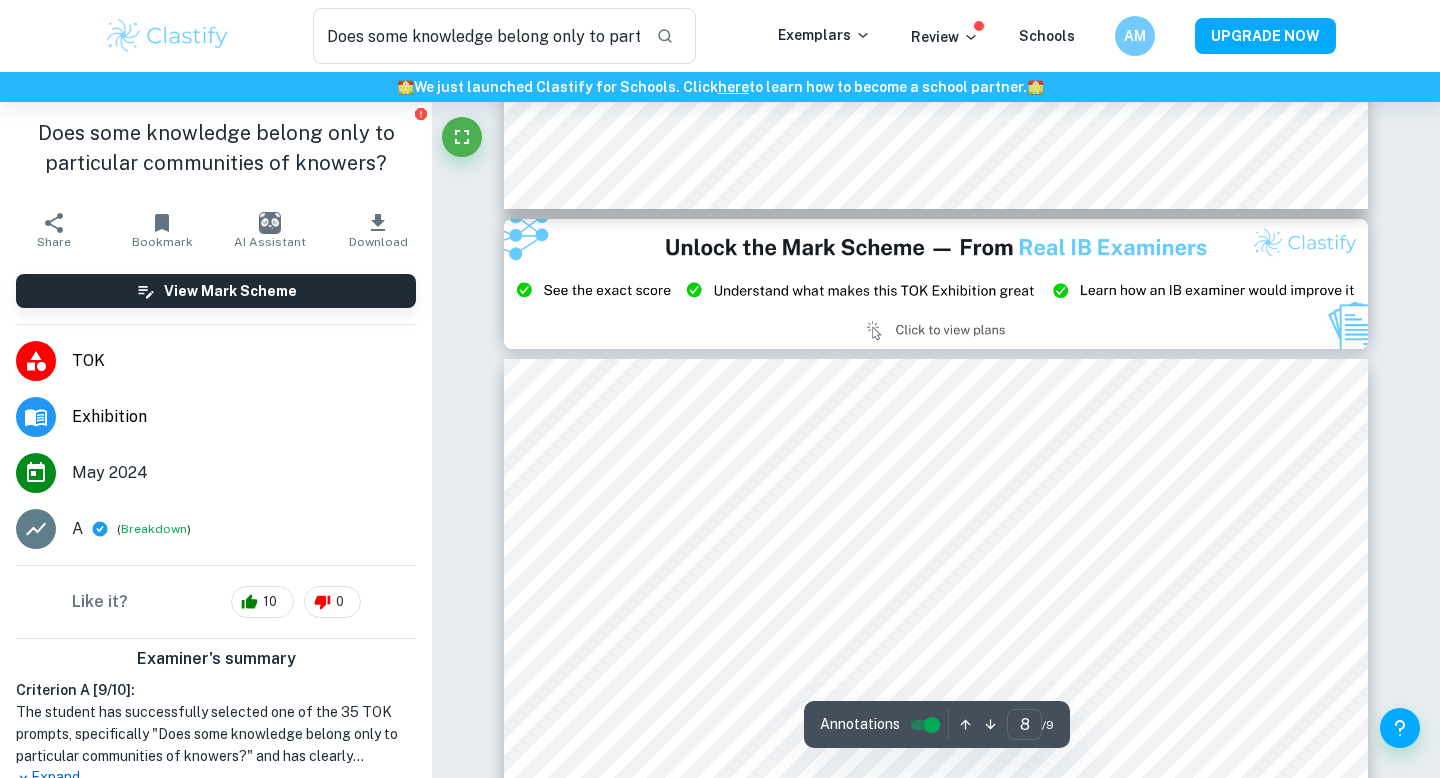 type on "9" 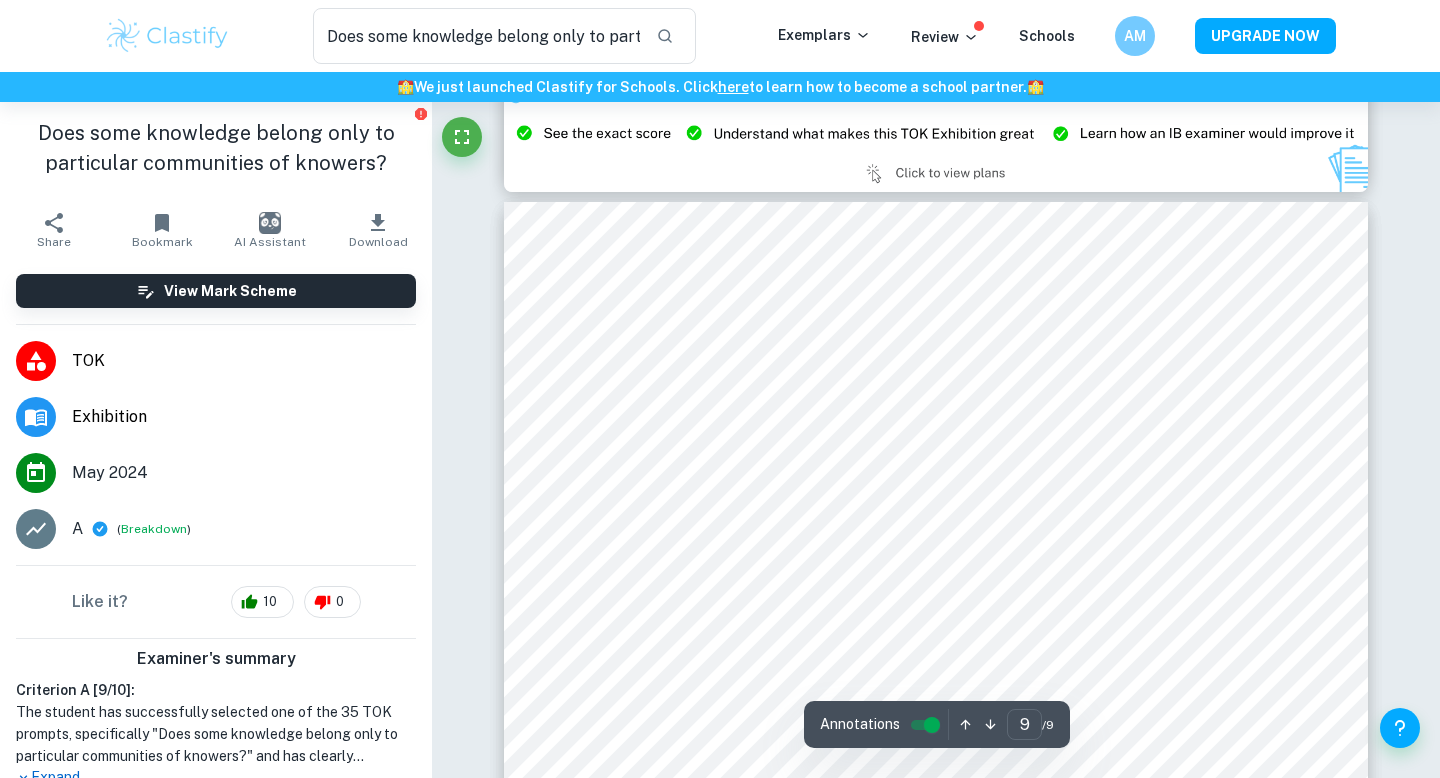 scroll, scrollTop: 9925, scrollLeft: 0, axis: vertical 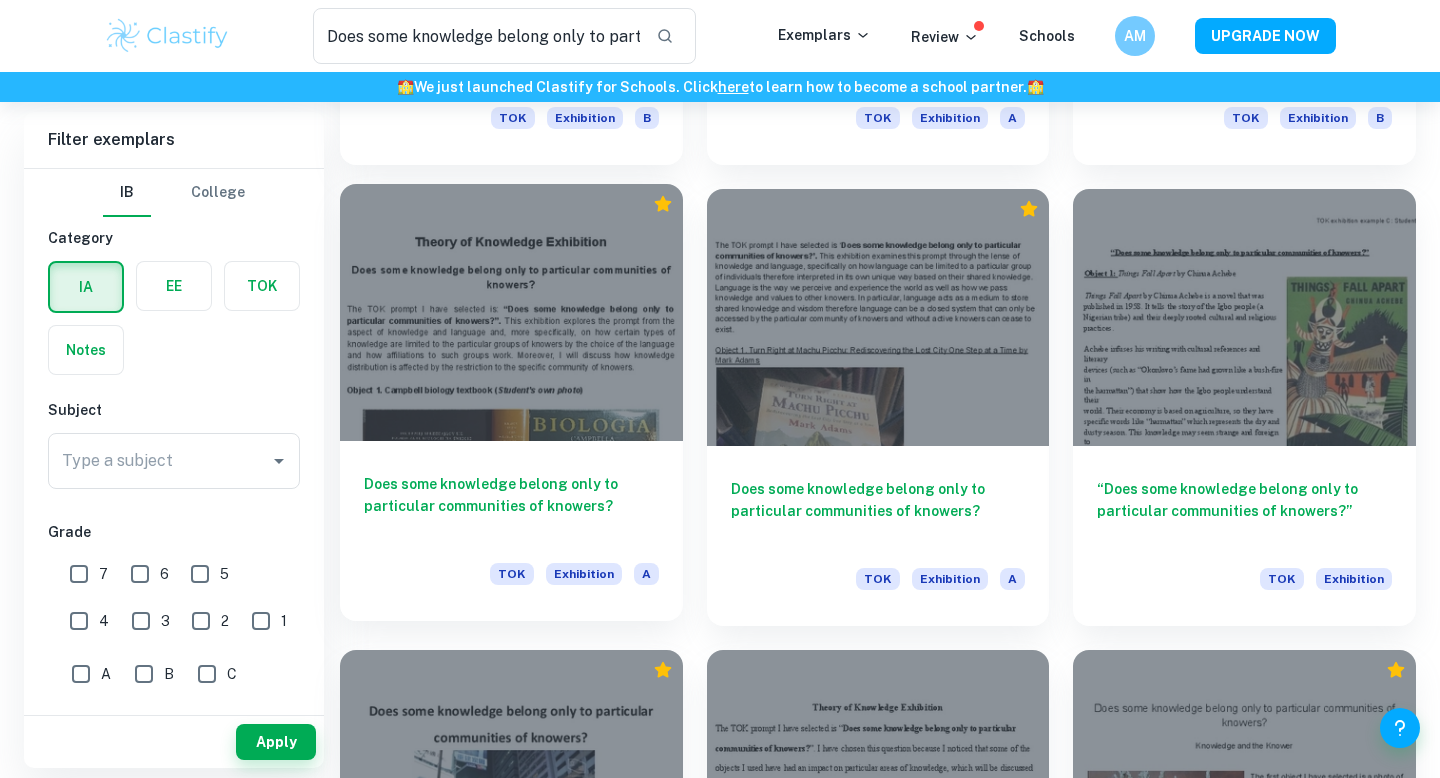 click at bounding box center [511, 312] 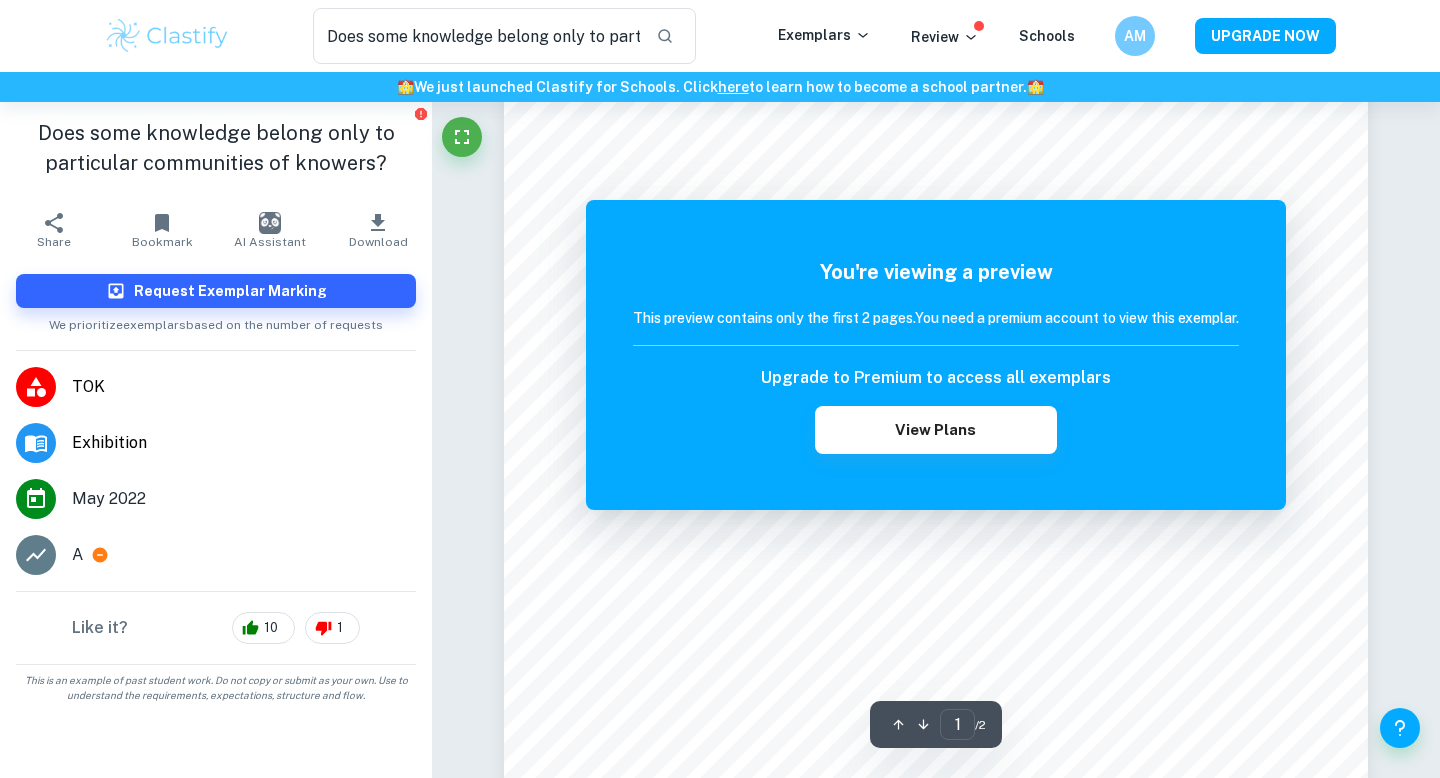 scroll, scrollTop: 144, scrollLeft: 0, axis: vertical 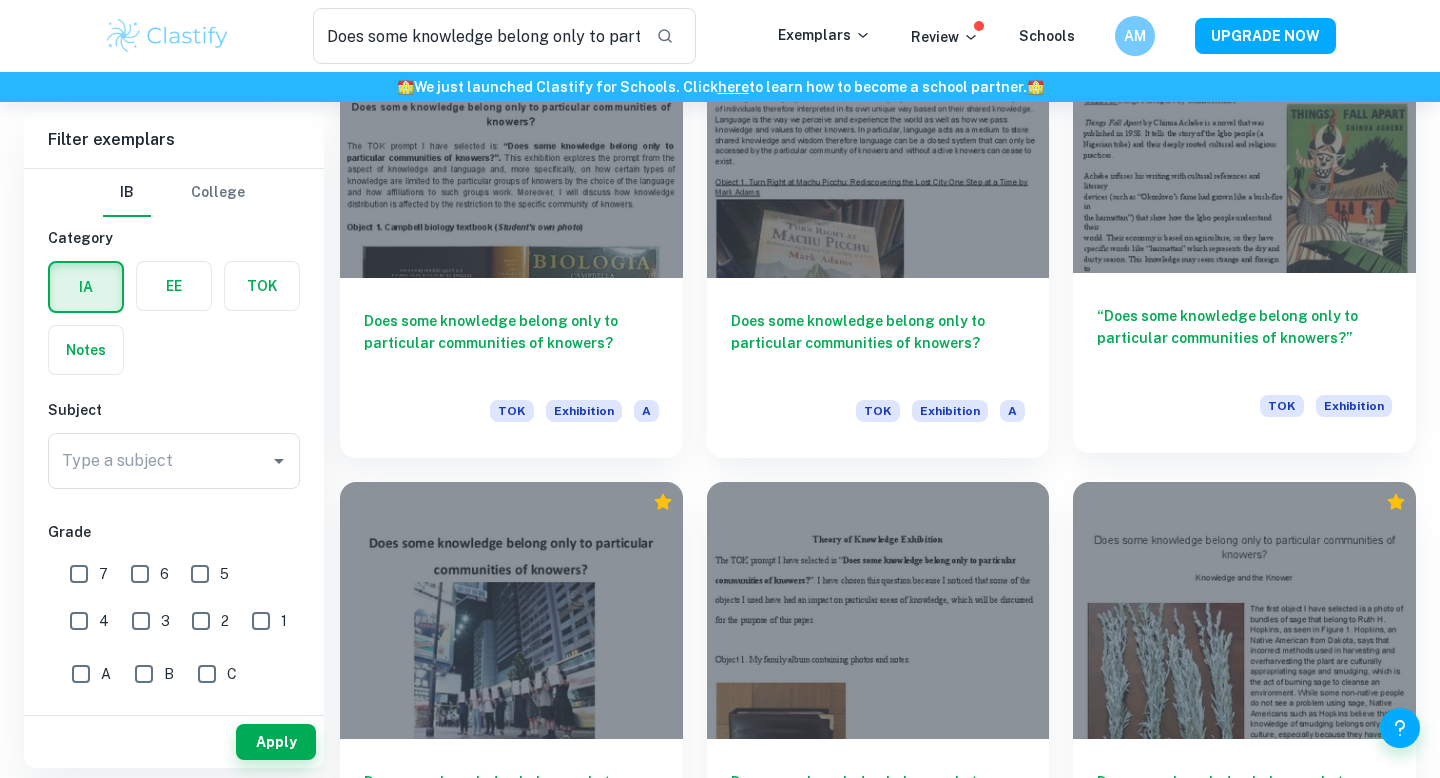 click at bounding box center [1244, 144] 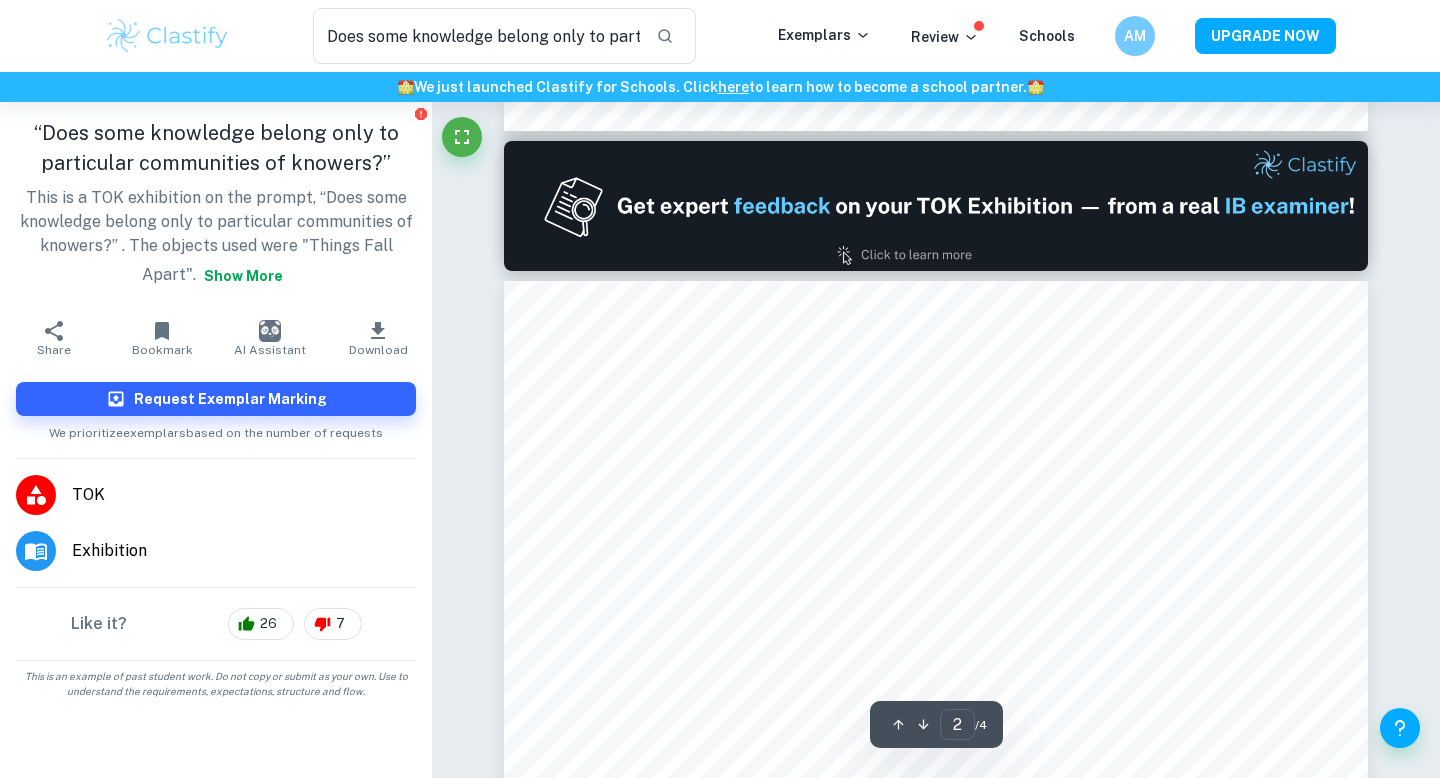 scroll, scrollTop: 1249, scrollLeft: 0, axis: vertical 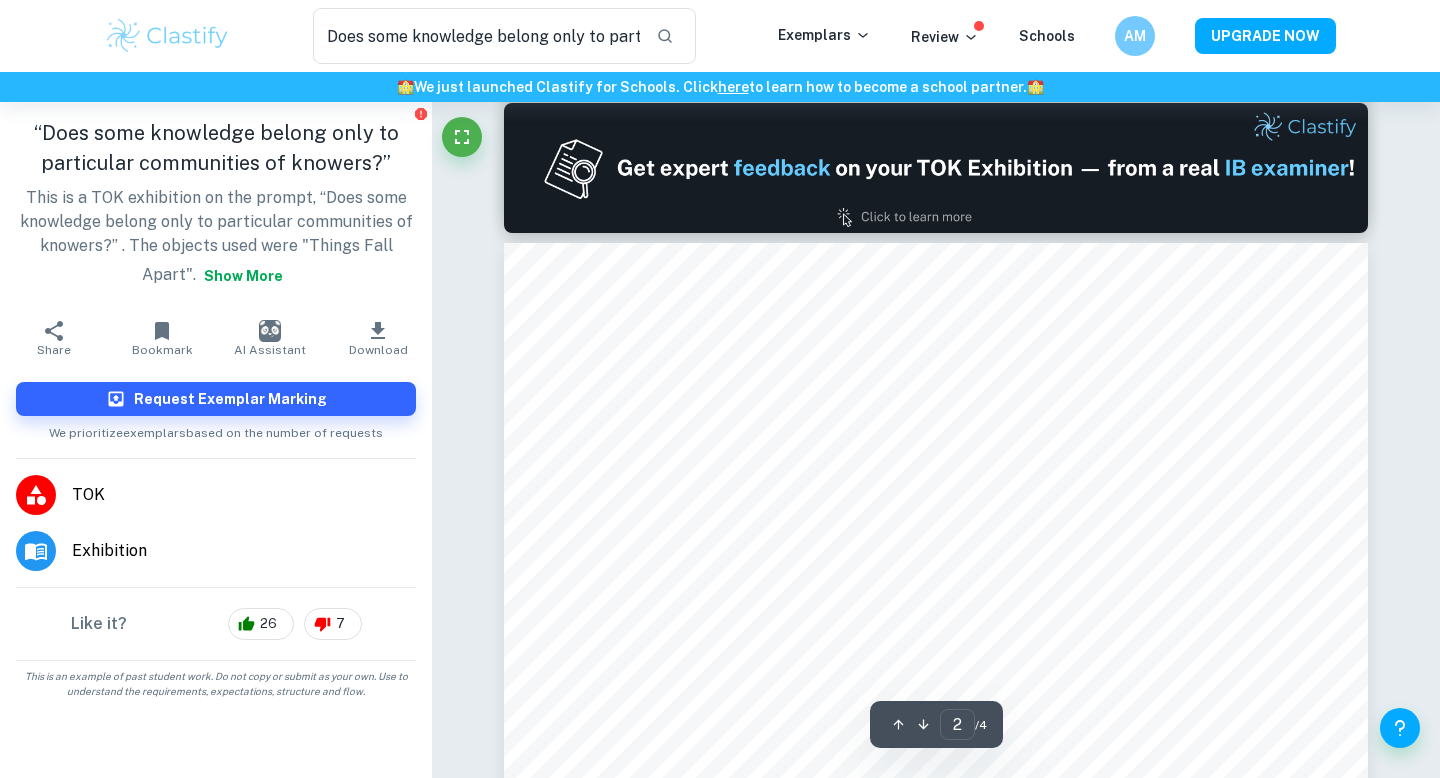 click on "“Does some knowledge belong only to particular communities of knowers?”  This is a TOK exhibition on the prompt, “Does some knowledge belong only to particular communities of knowers?” . The objects used were "Things Fall Apart"." at bounding box center [720, 1398] 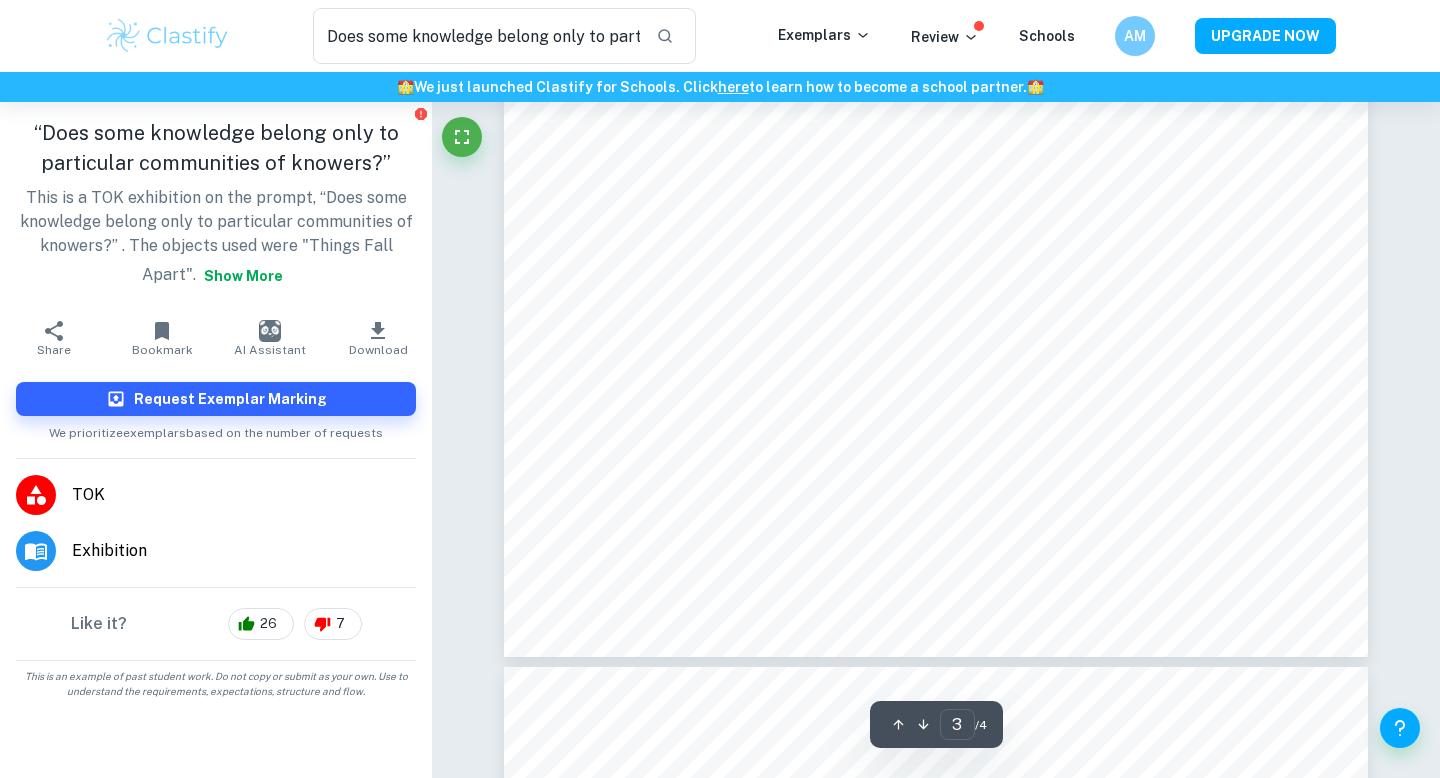 type on "4" 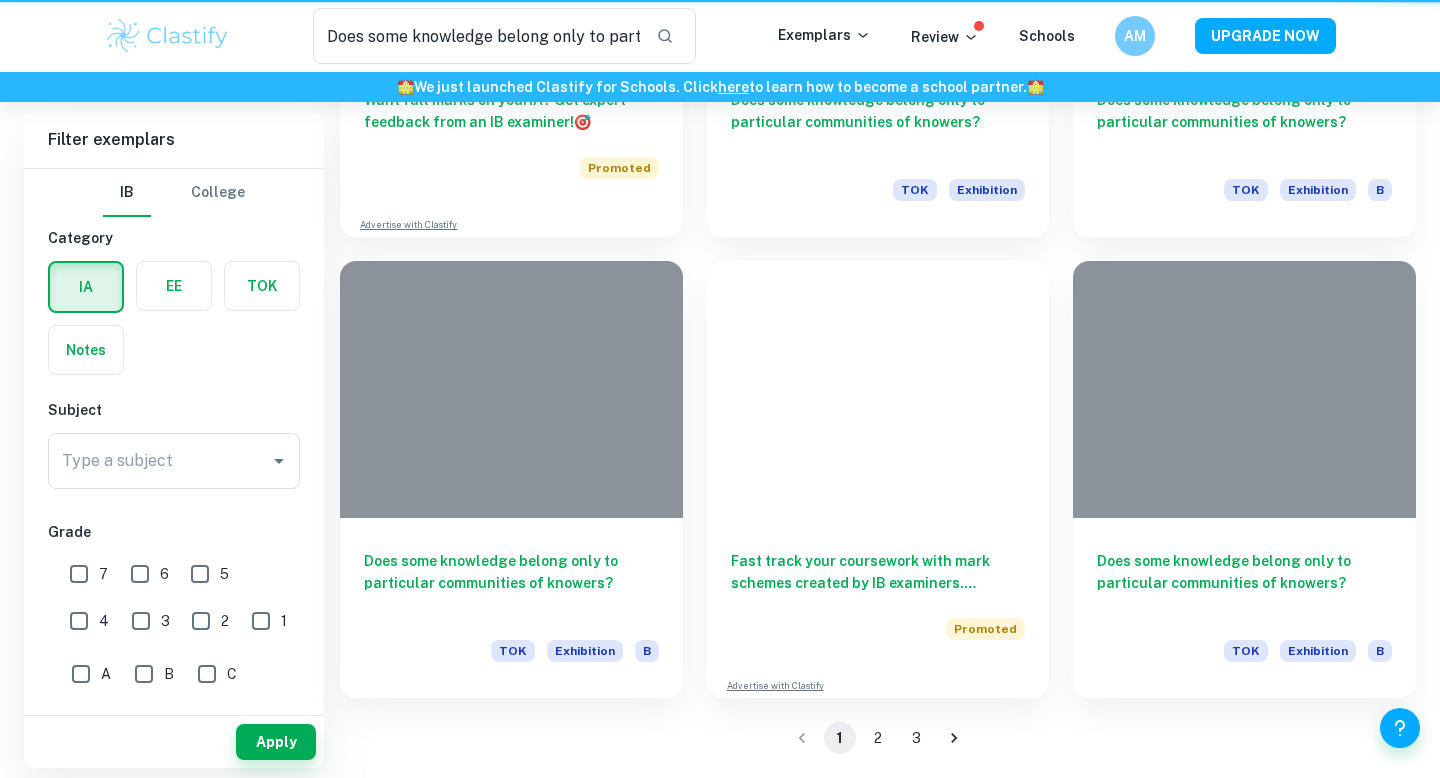 scroll, scrollTop: 2041, scrollLeft: 0, axis: vertical 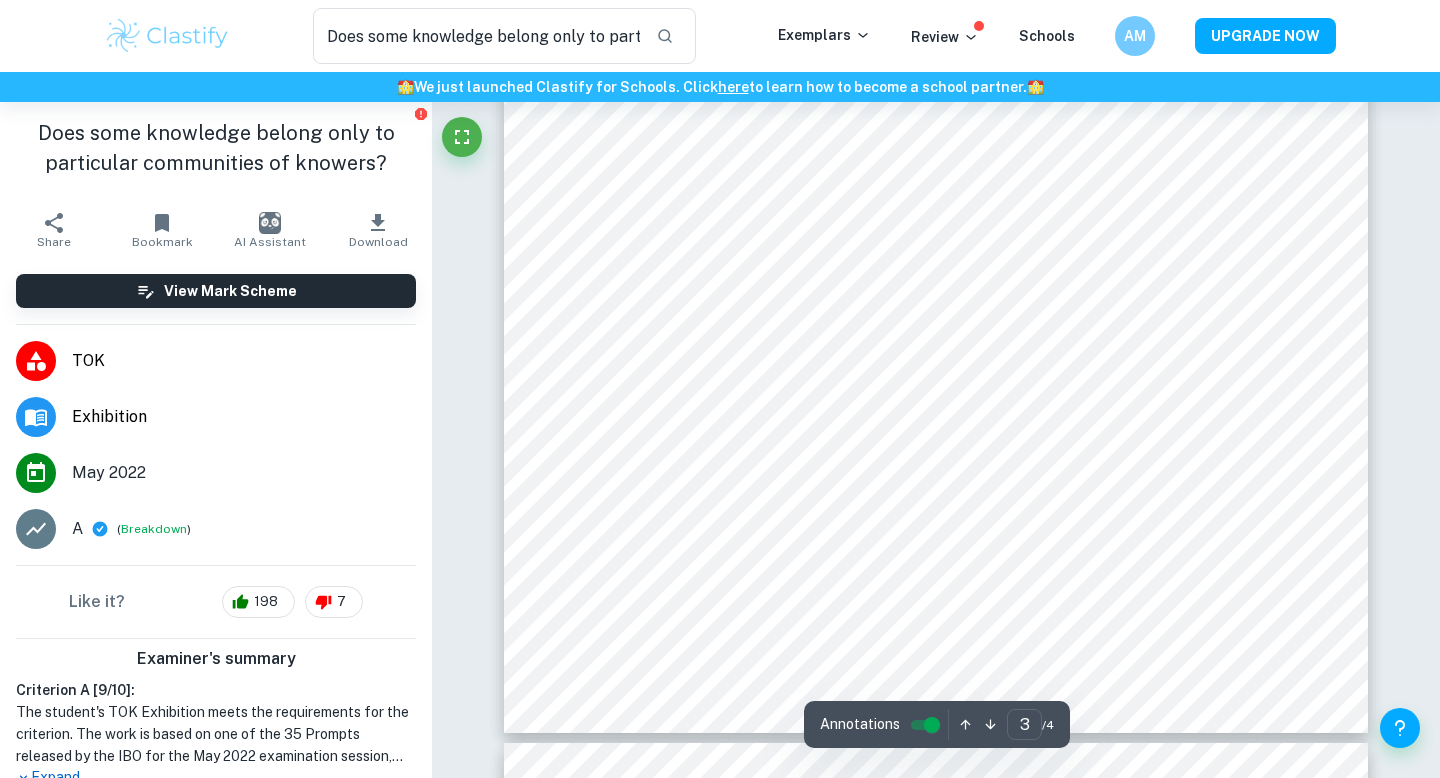 type on "4" 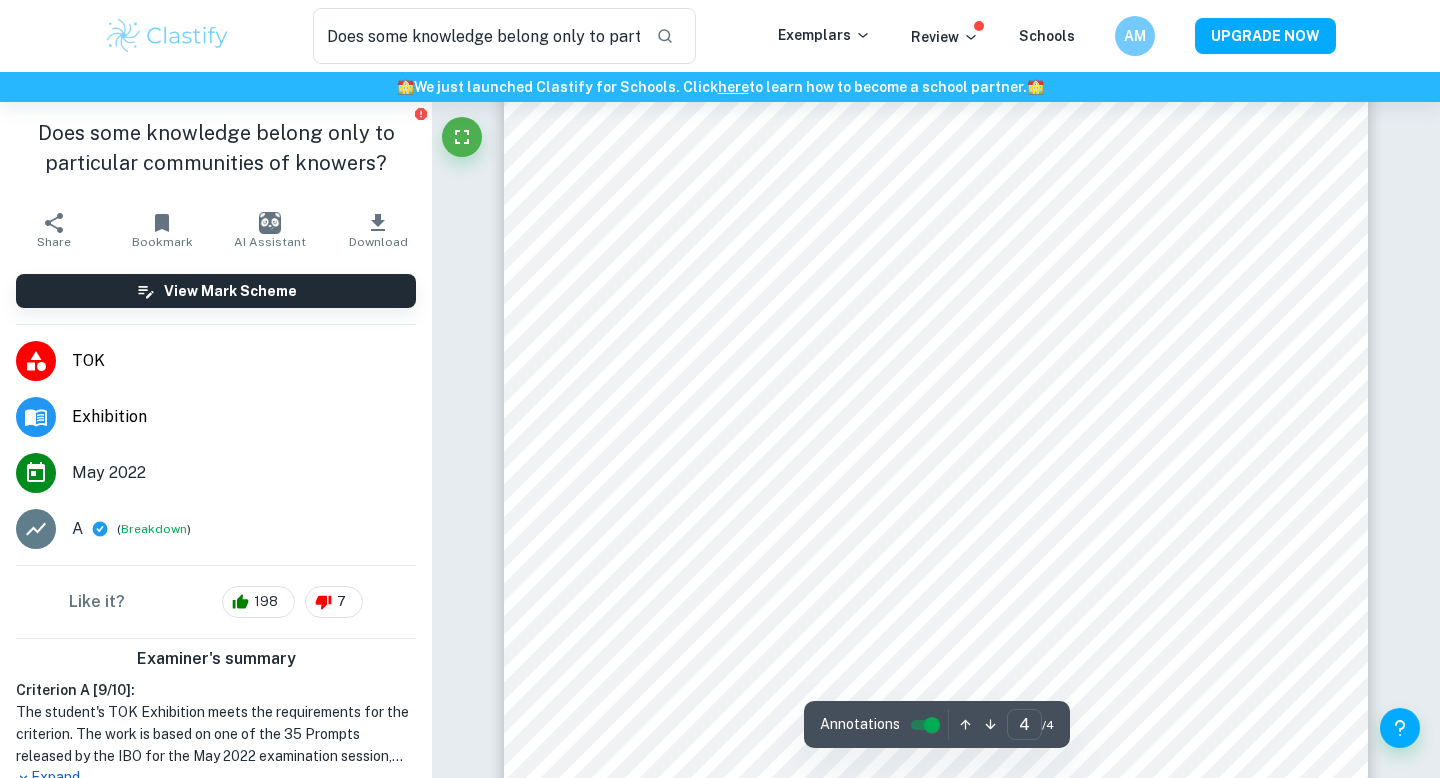 scroll, scrollTop: 3983, scrollLeft: 0, axis: vertical 